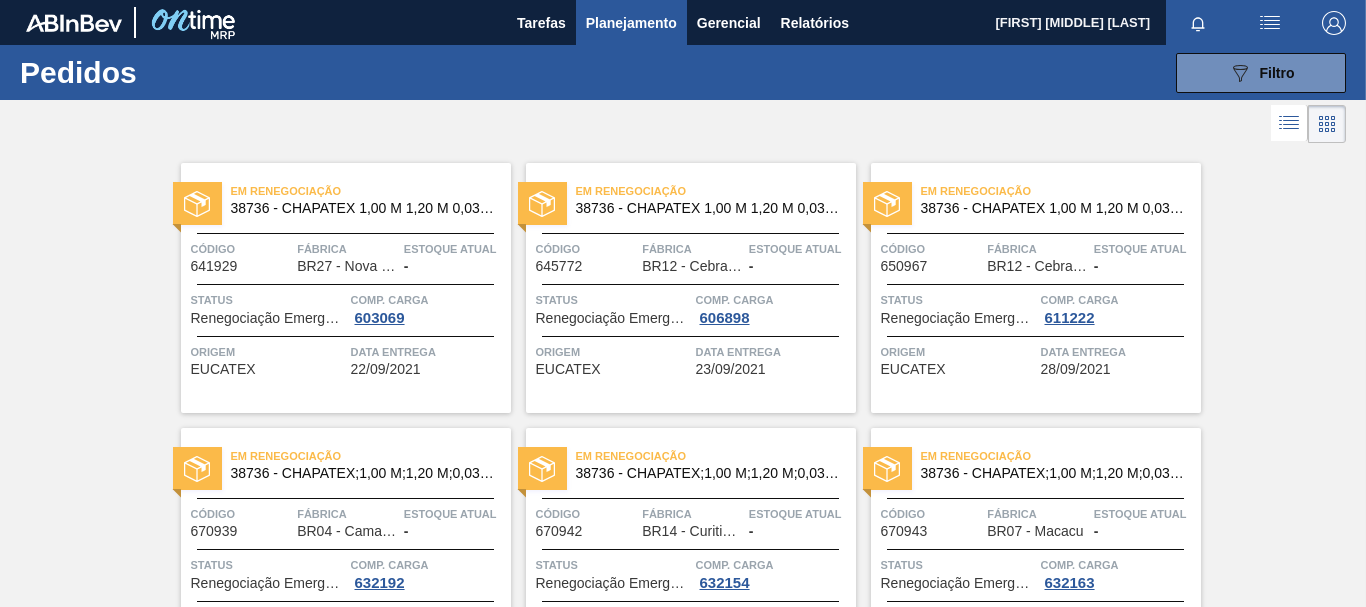 click on "089F7B8B-B2A5-4AFE-B5C0-19BA573D28AC Filtro" at bounding box center (1261, 73) 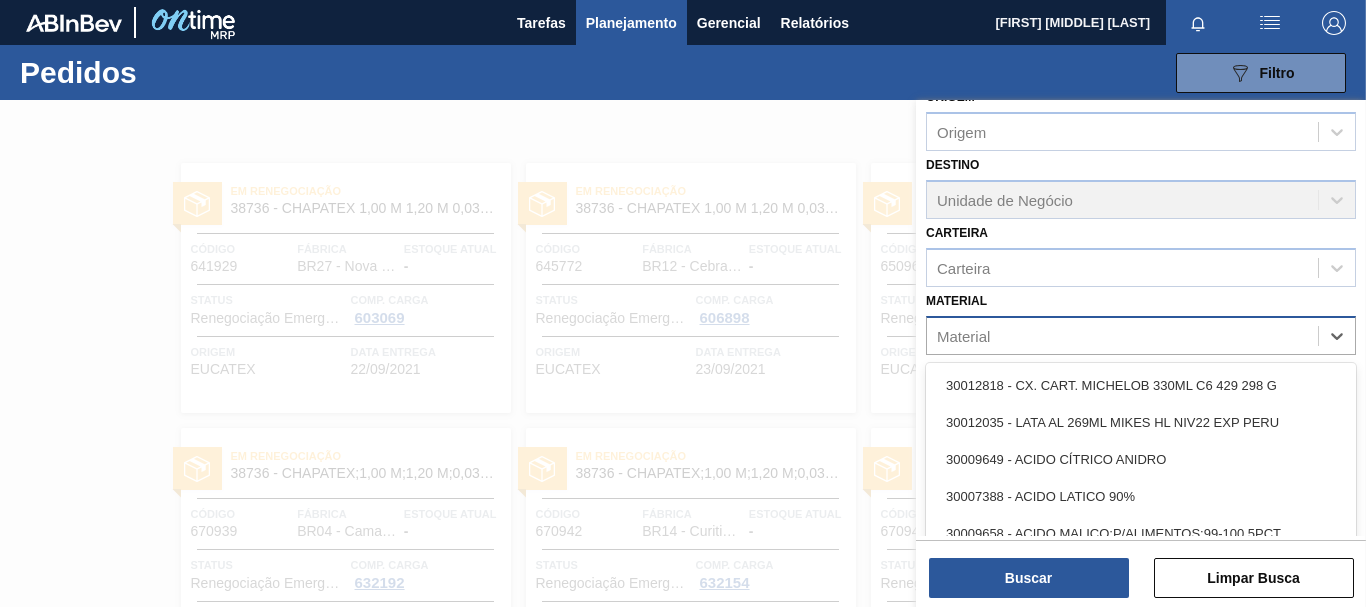 click on "Material" at bounding box center (1141, 335) 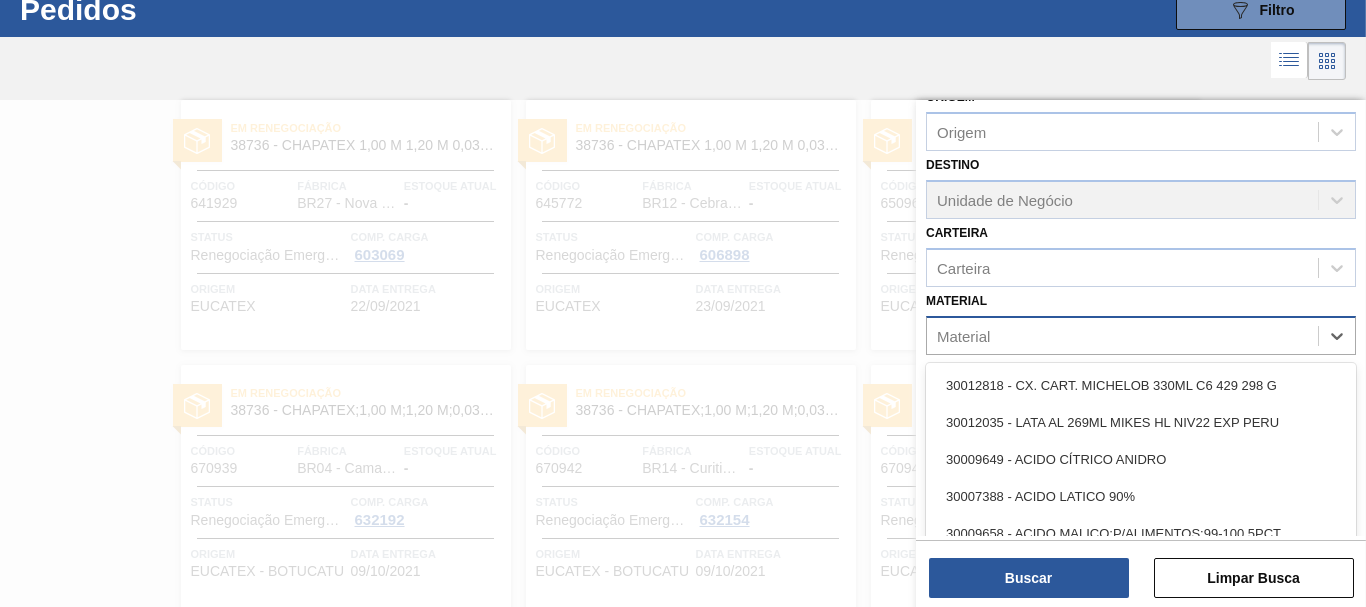 scroll, scrollTop: 64, scrollLeft: 0, axis: vertical 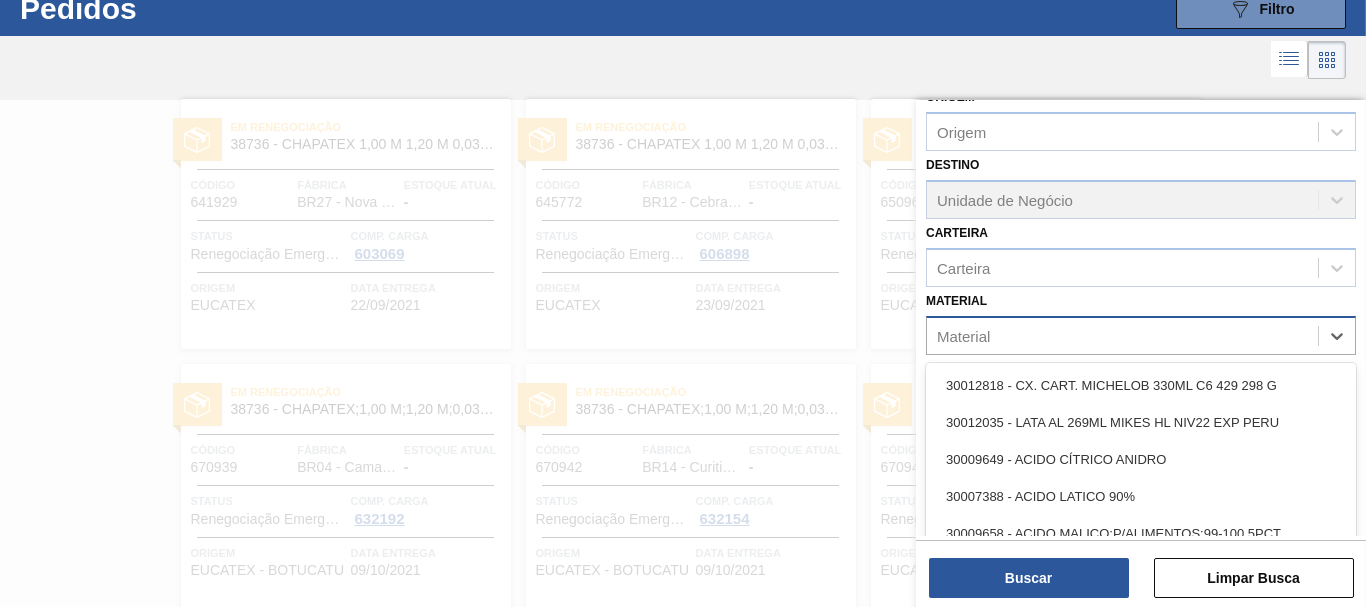 click on "Material" at bounding box center [1122, 335] 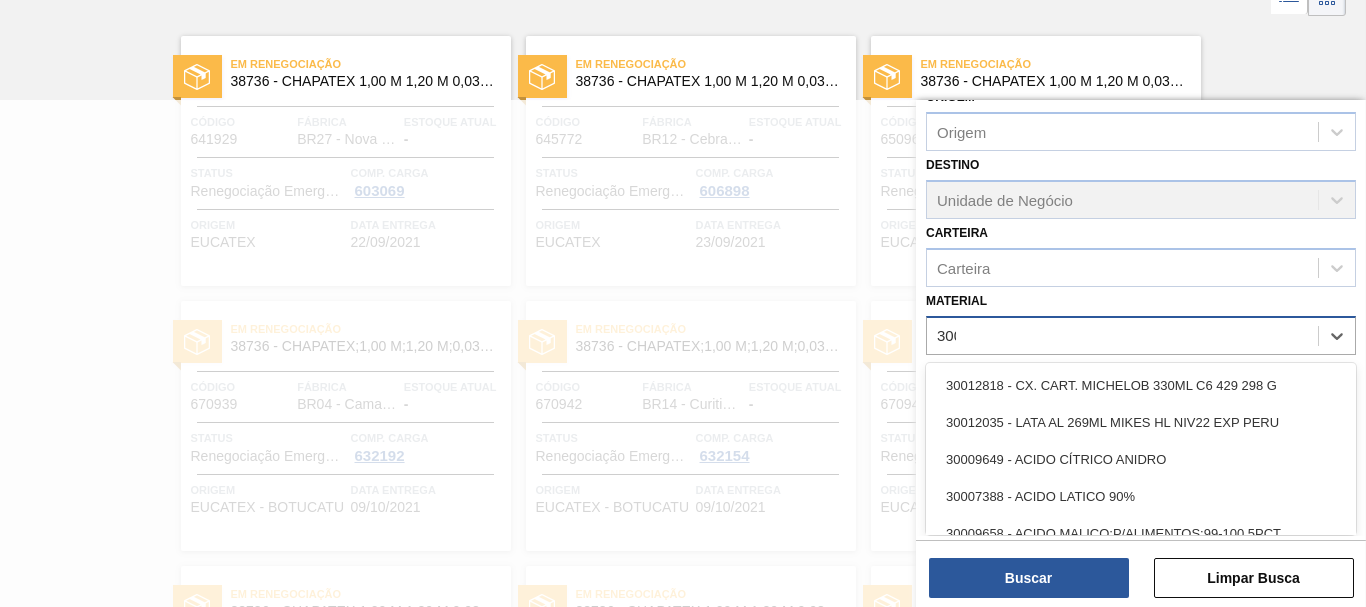 scroll, scrollTop: 128, scrollLeft: 0, axis: vertical 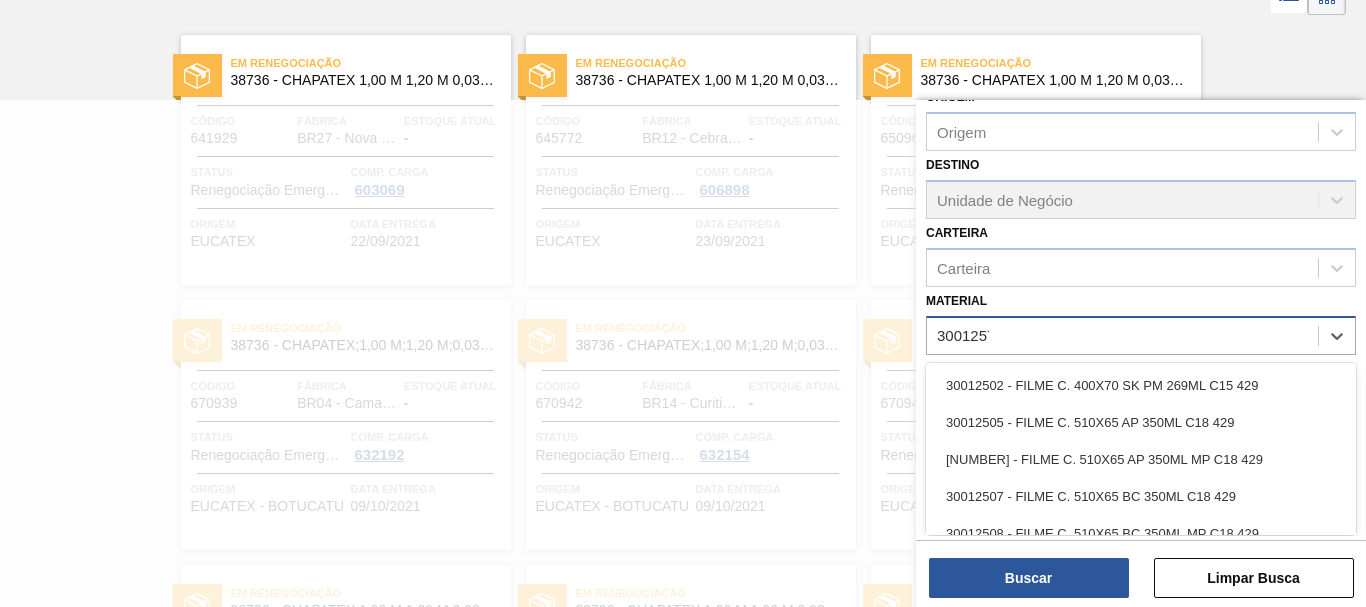 type on "30012577" 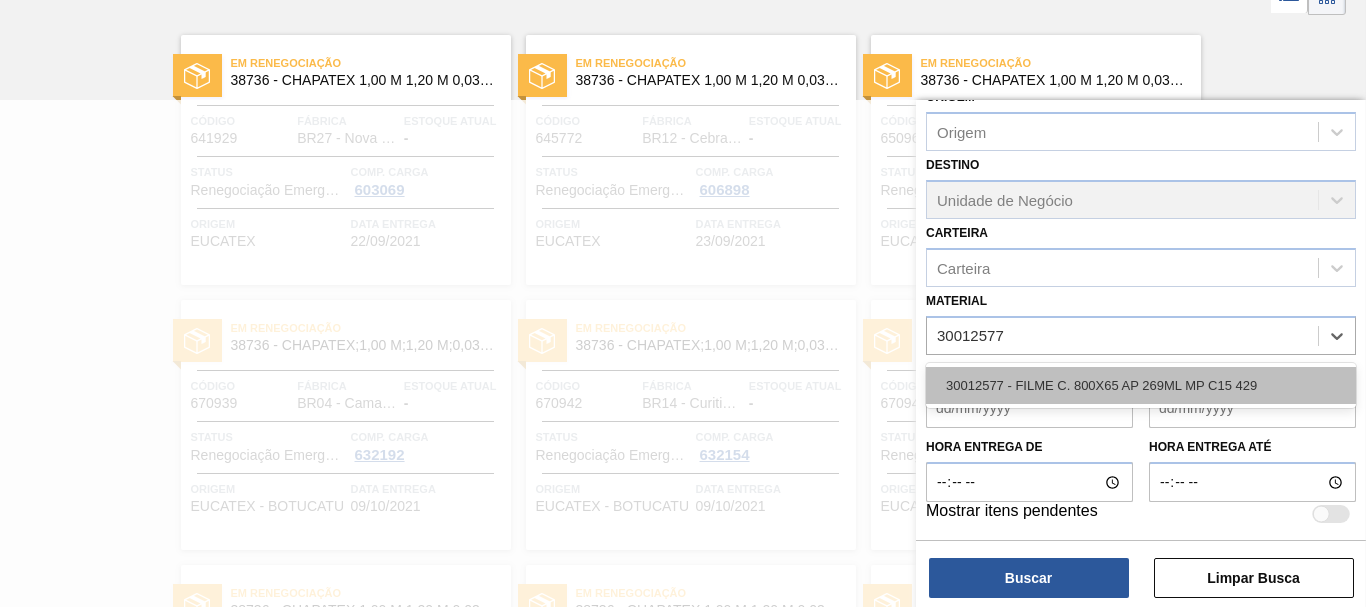 click on "30012577 - FILME C. 800X65 AP 269ML MP C15 429" at bounding box center (1141, 385) 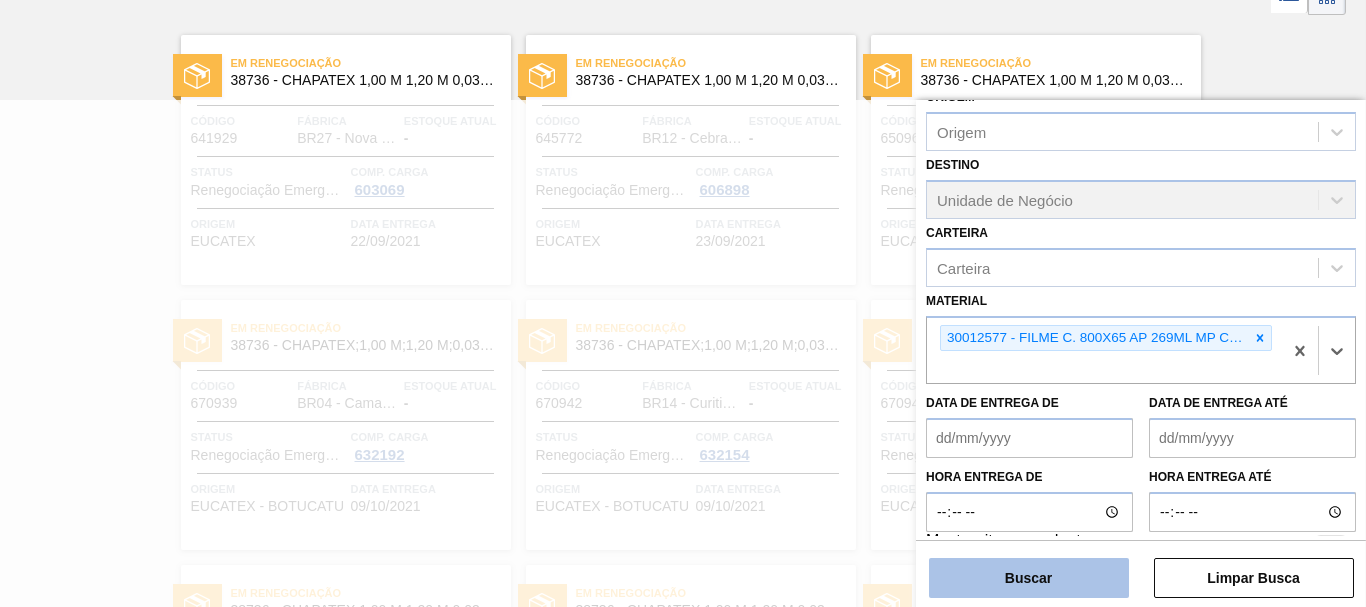 click on "Buscar" at bounding box center [1029, 578] 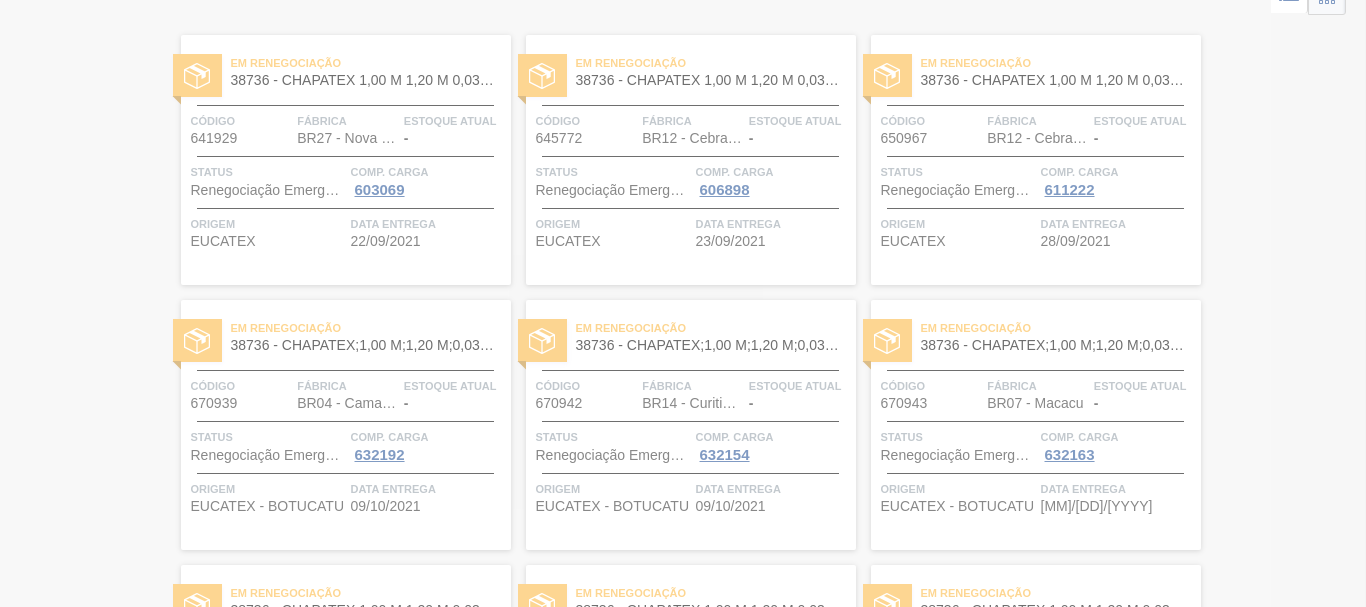 scroll, scrollTop: 0, scrollLeft: 0, axis: both 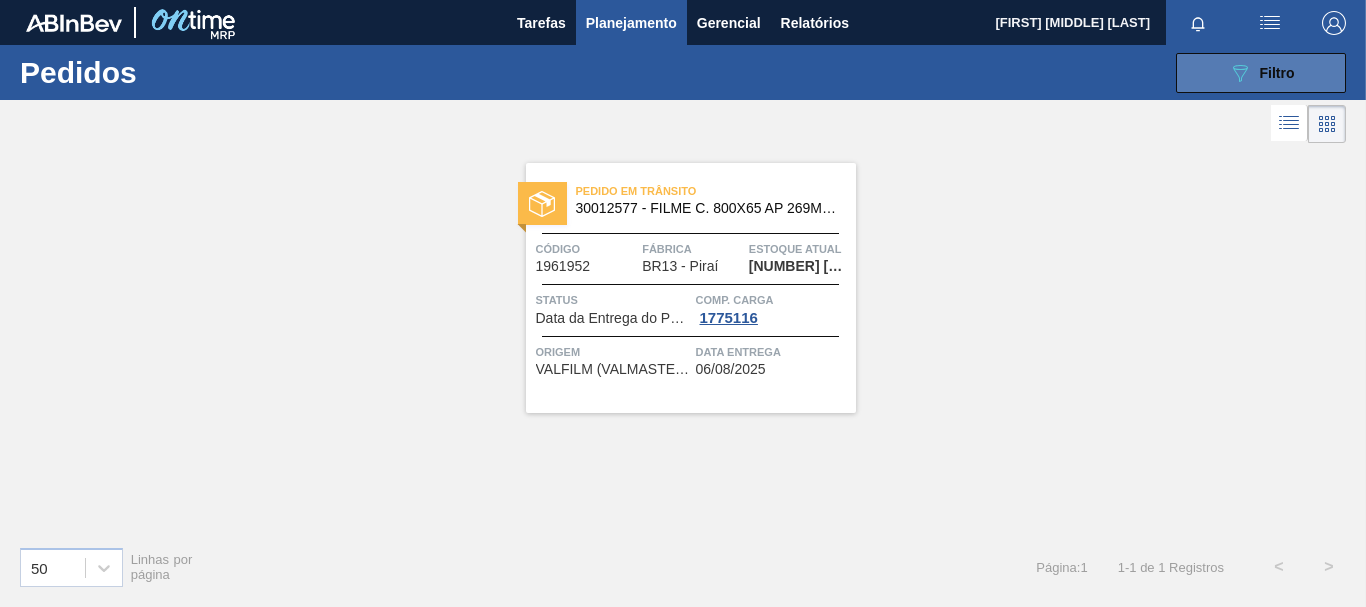 click on "089F7B8B-B2A5-4AFE-B5C0-19BA573D28AC" 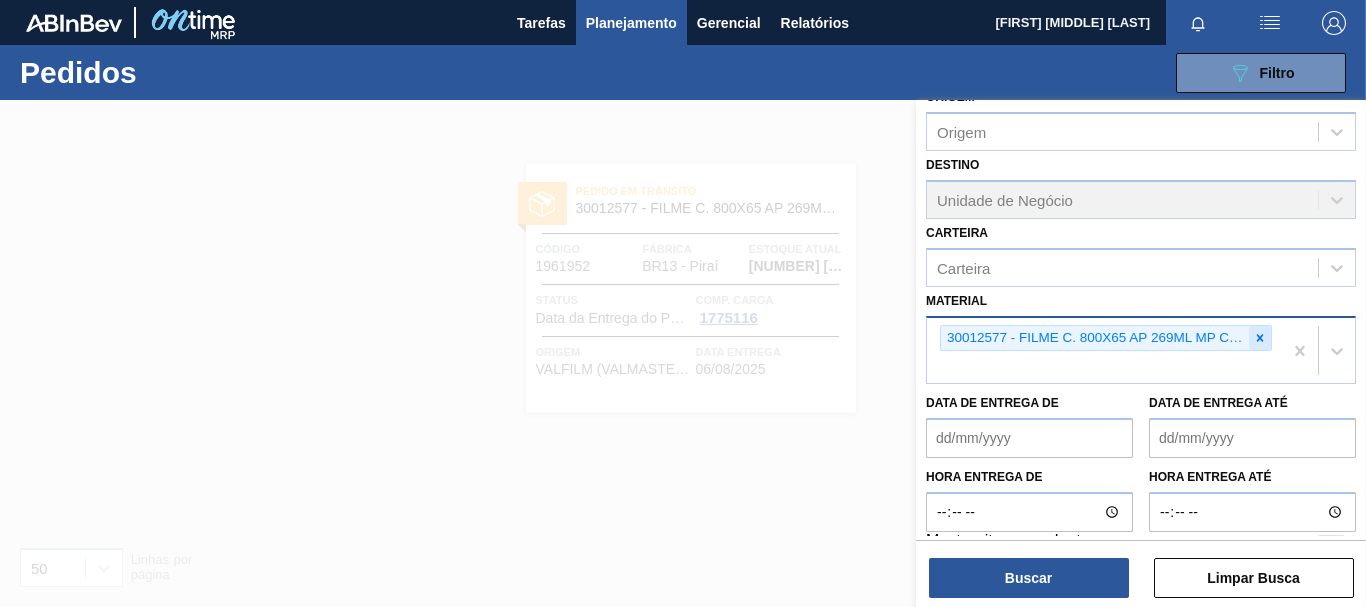 click 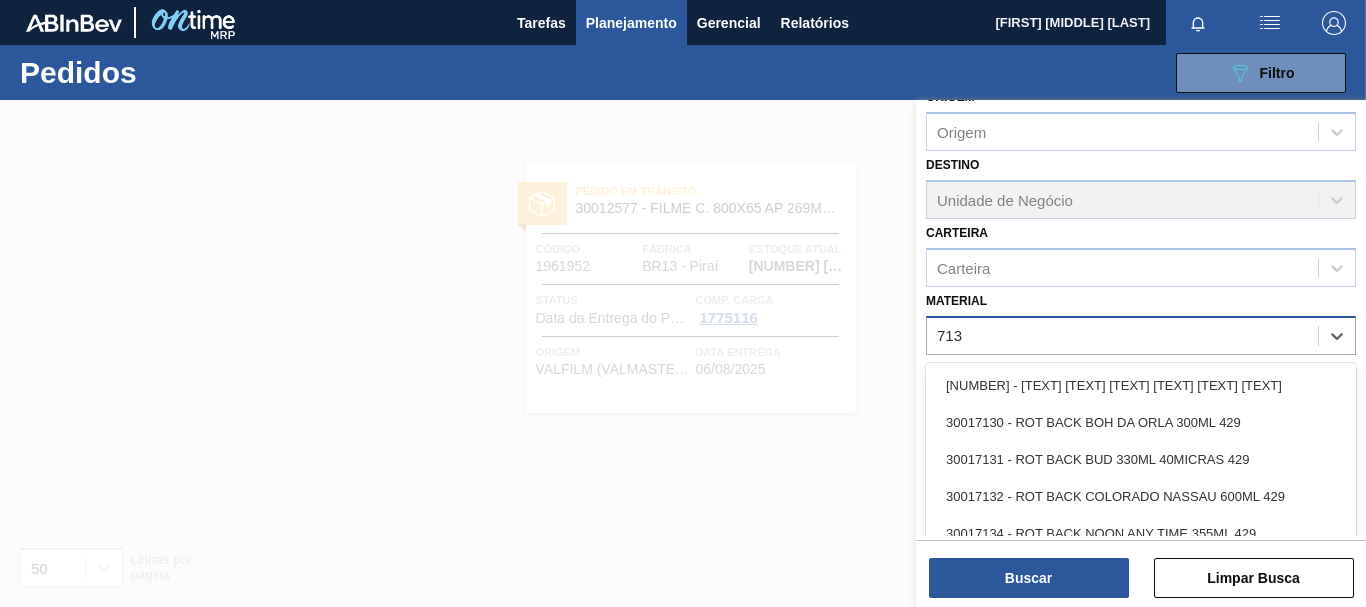 type on "7131" 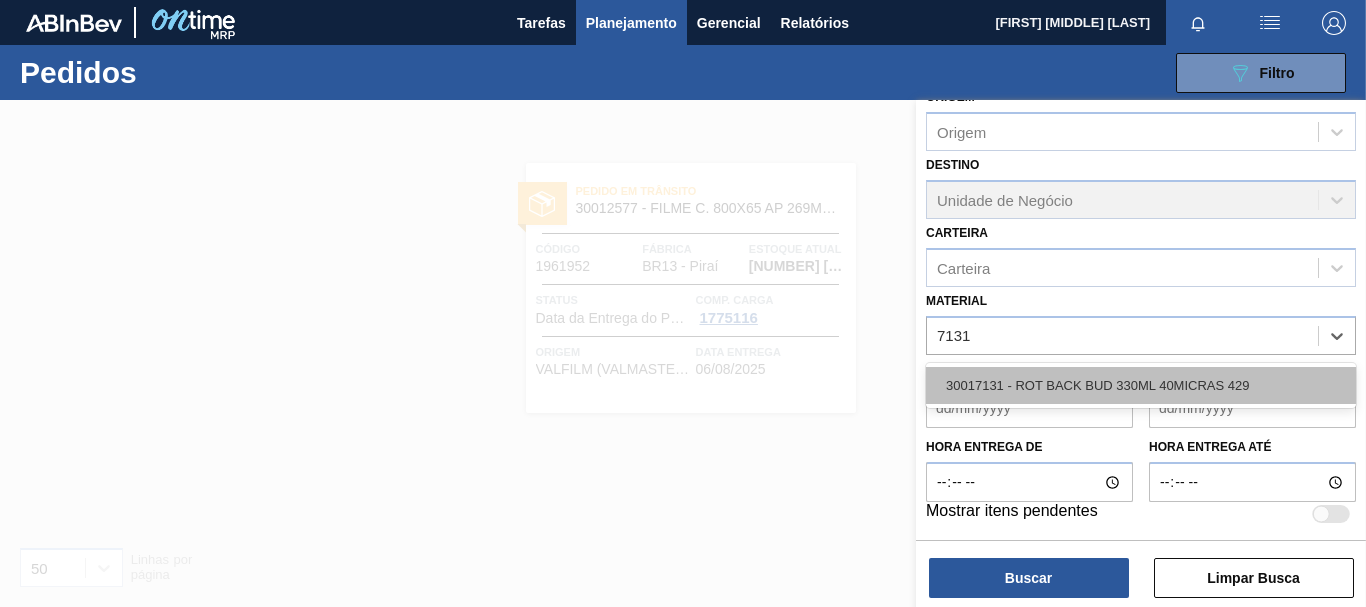 click on "30017131 - ROT BACK BUD 330ML 40MICRAS 429" at bounding box center [1141, 385] 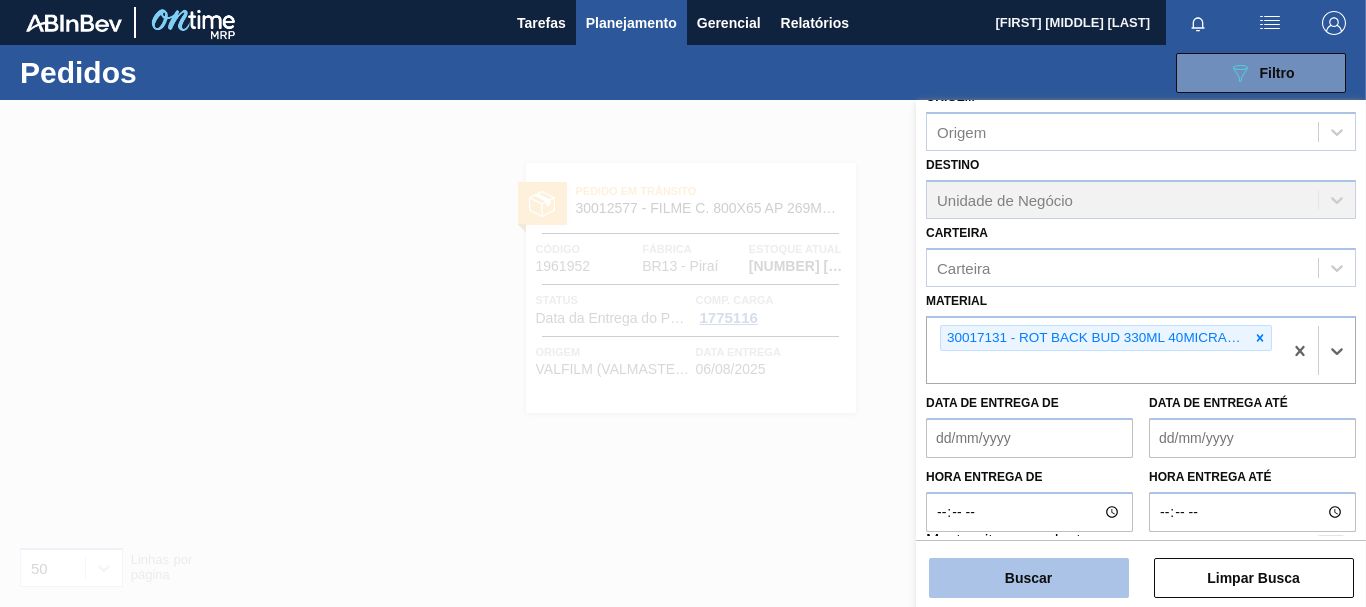 click on "Buscar" at bounding box center (1029, 578) 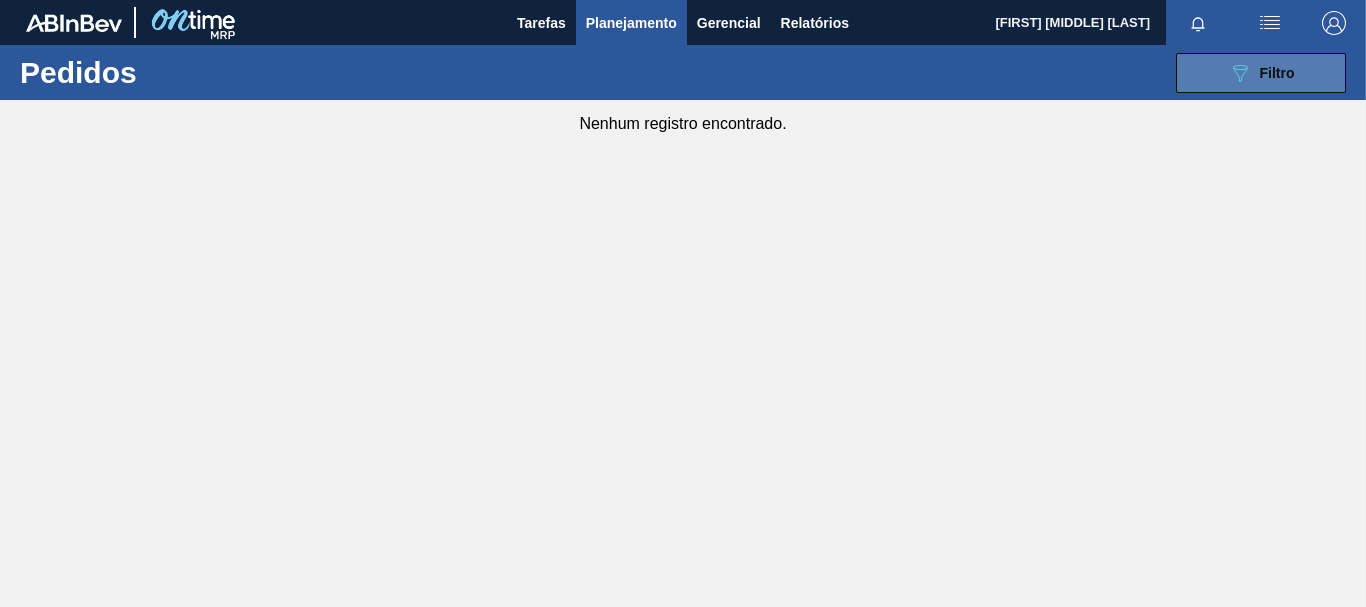 click on "089F7B8B-B2A5-4AFE-B5C0-19BA573D28AC Filtro" at bounding box center (1261, 73) 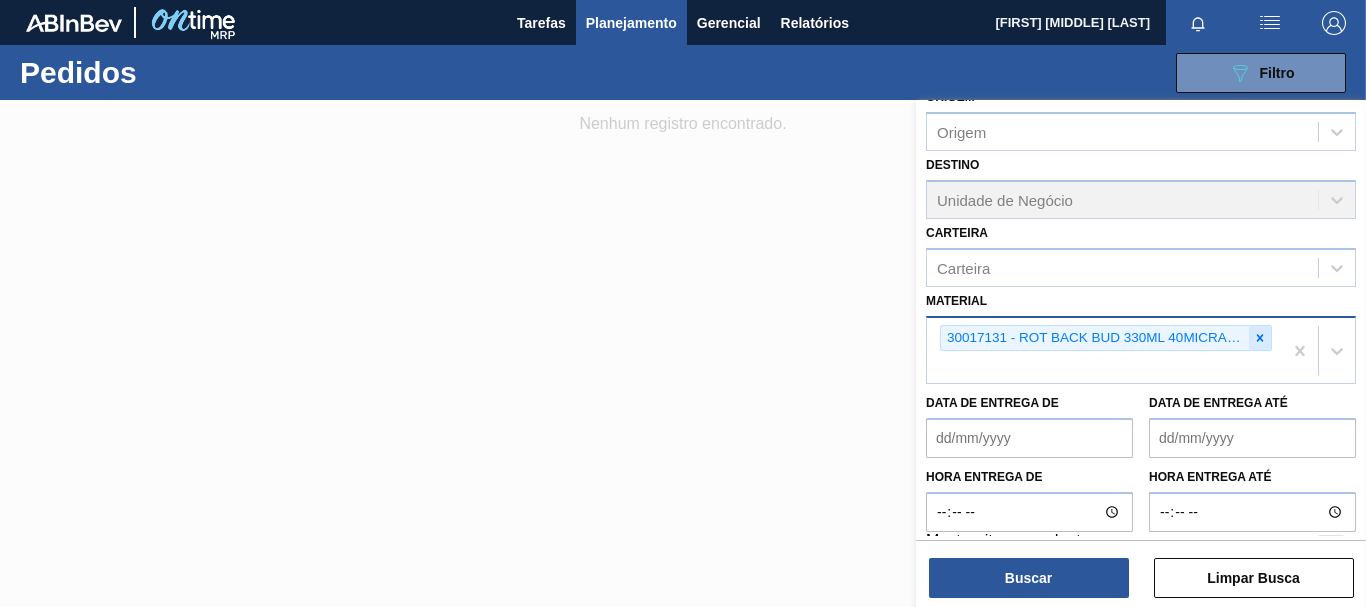 click 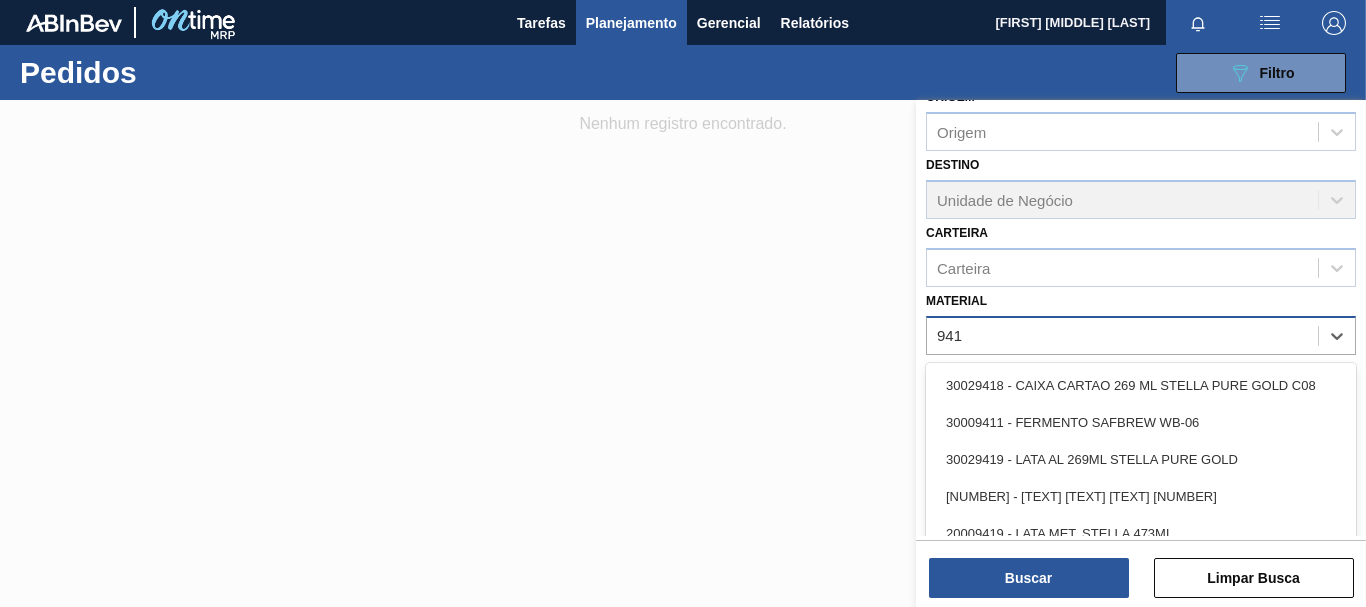 type on "9418" 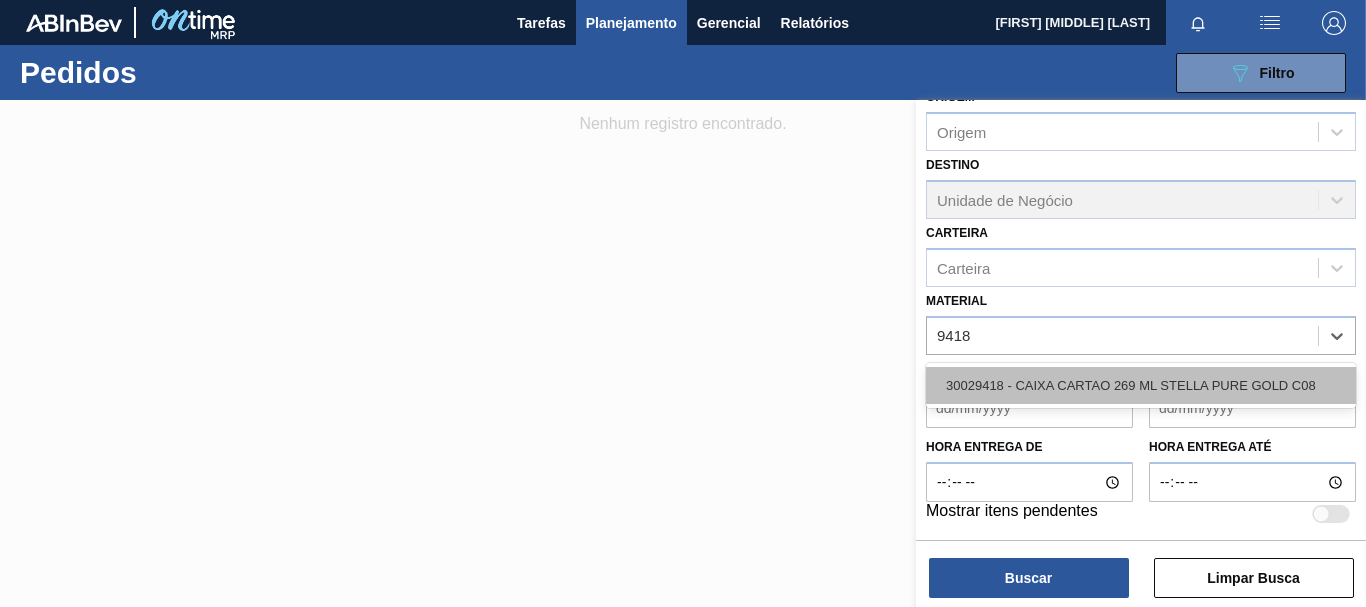 click on "30029418 - CAIXA CARTAO 269 ML STELLA PURE GOLD C08" at bounding box center (1141, 385) 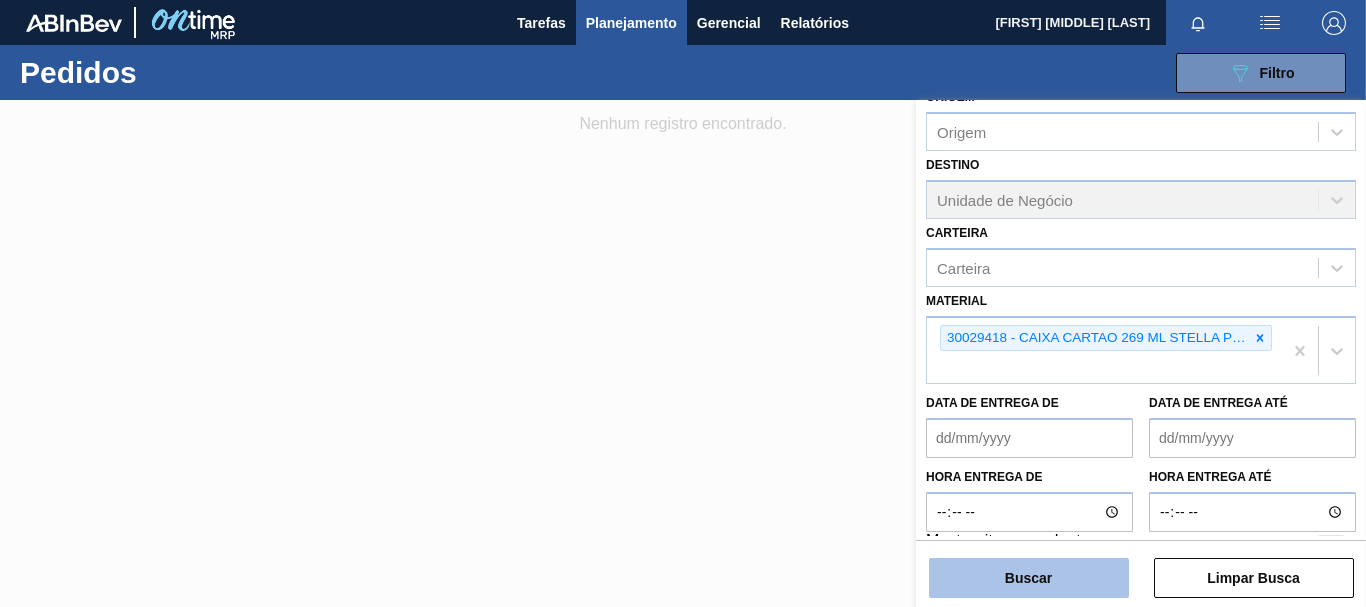 click on "Buscar" at bounding box center [1029, 578] 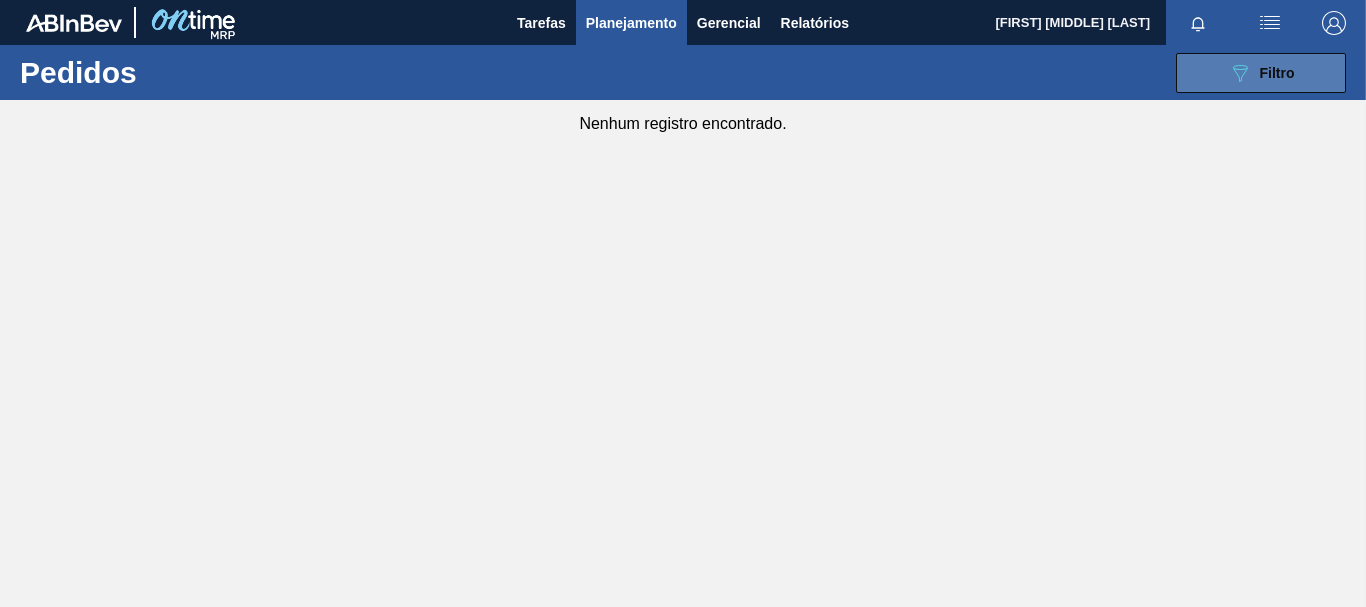 click on "089F7B8B-B2A5-4AFE-B5C0-19BA573D28AC Filtro" at bounding box center [1261, 73] 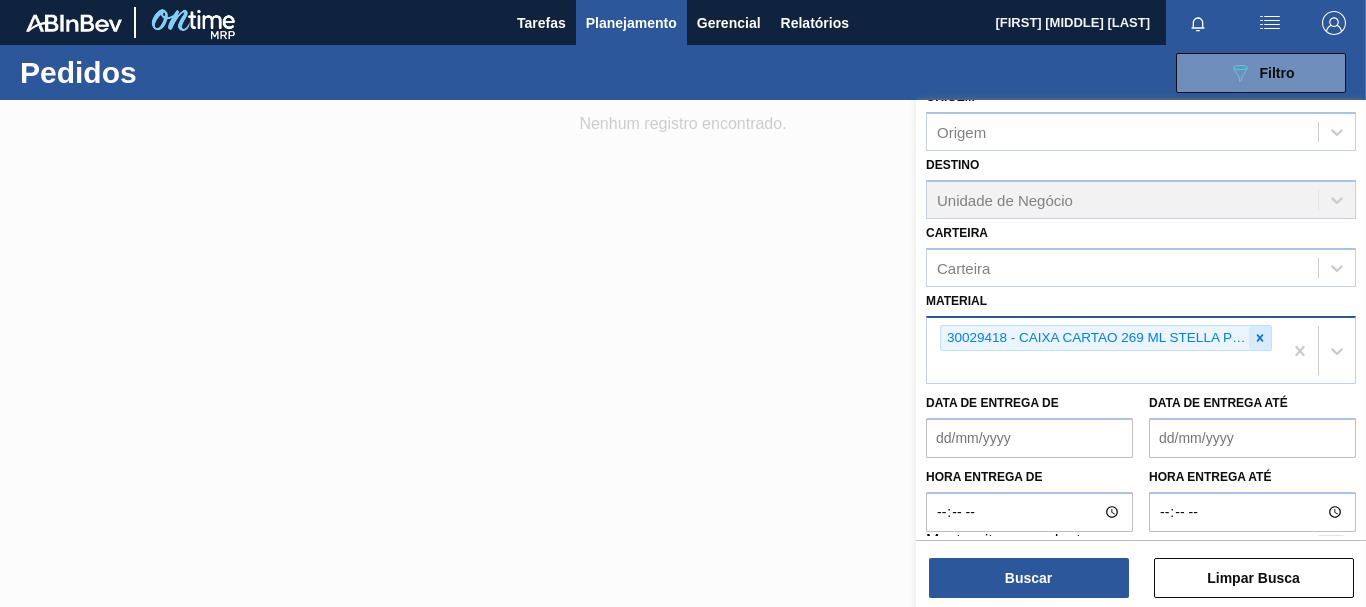 click 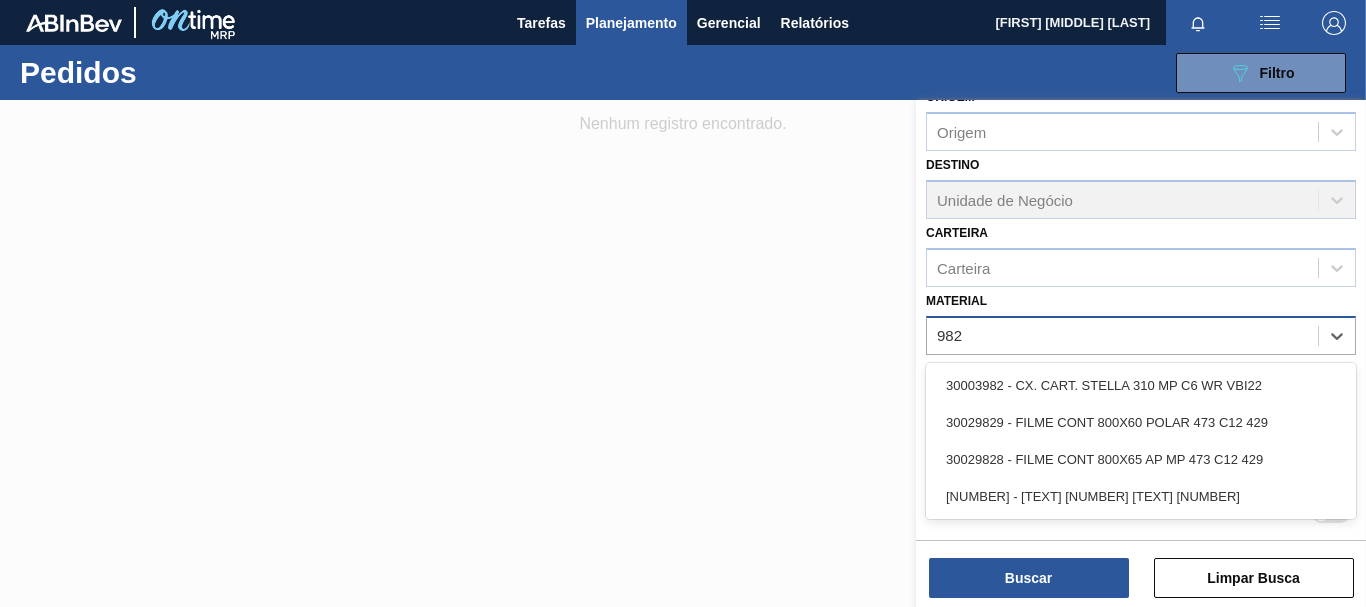 type on "9828" 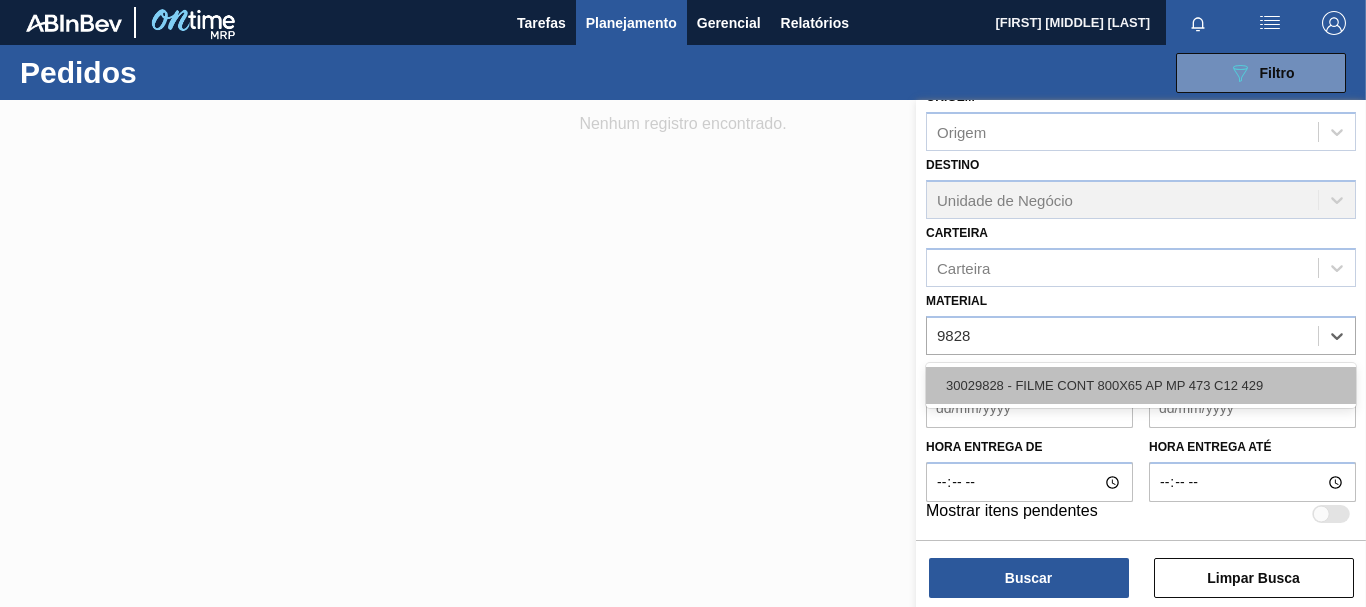 click on "30029828 - FILME CONT 800X65 AP MP 473 C12 429" at bounding box center [1141, 385] 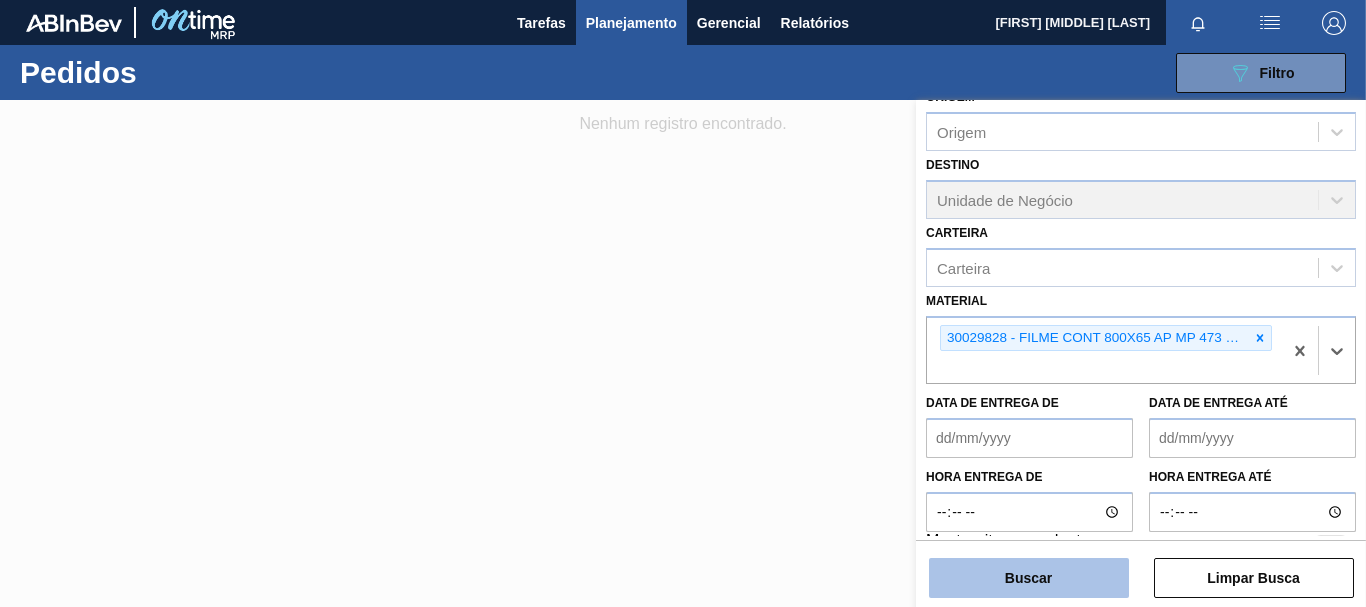 click on "Buscar" at bounding box center (1029, 578) 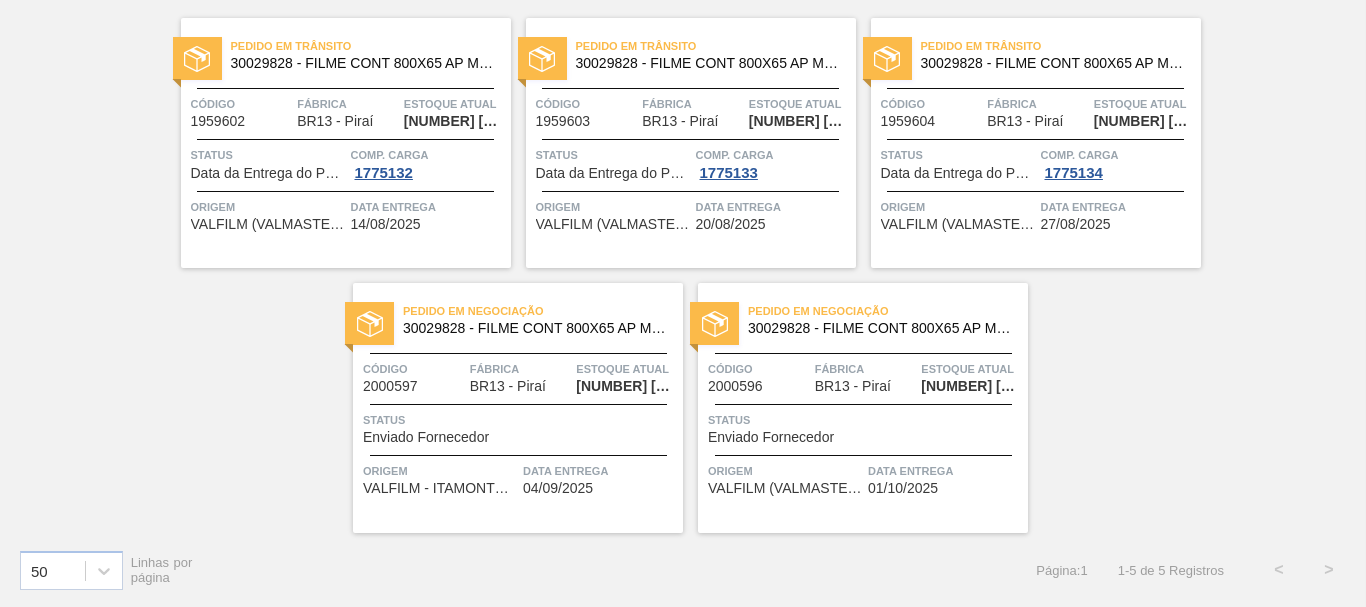 scroll, scrollTop: 0, scrollLeft: 0, axis: both 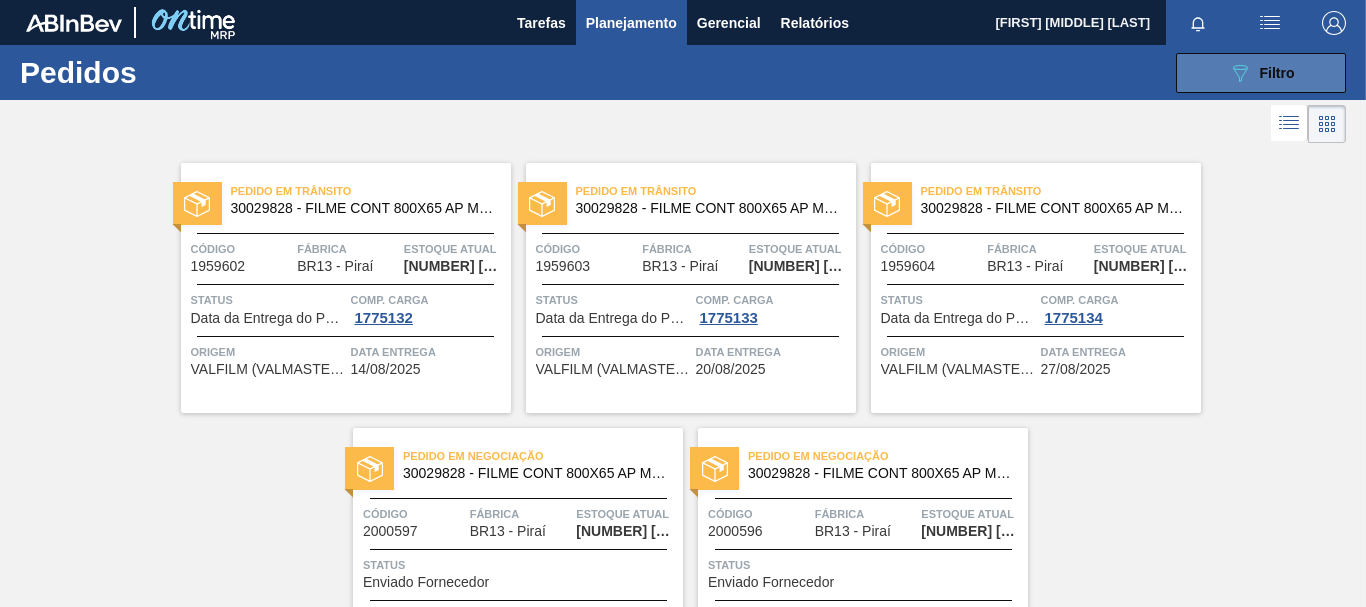 click on "089F7B8B-B2A5-4AFE-B5C0-19BA573D28AC Filtro" at bounding box center (1261, 73) 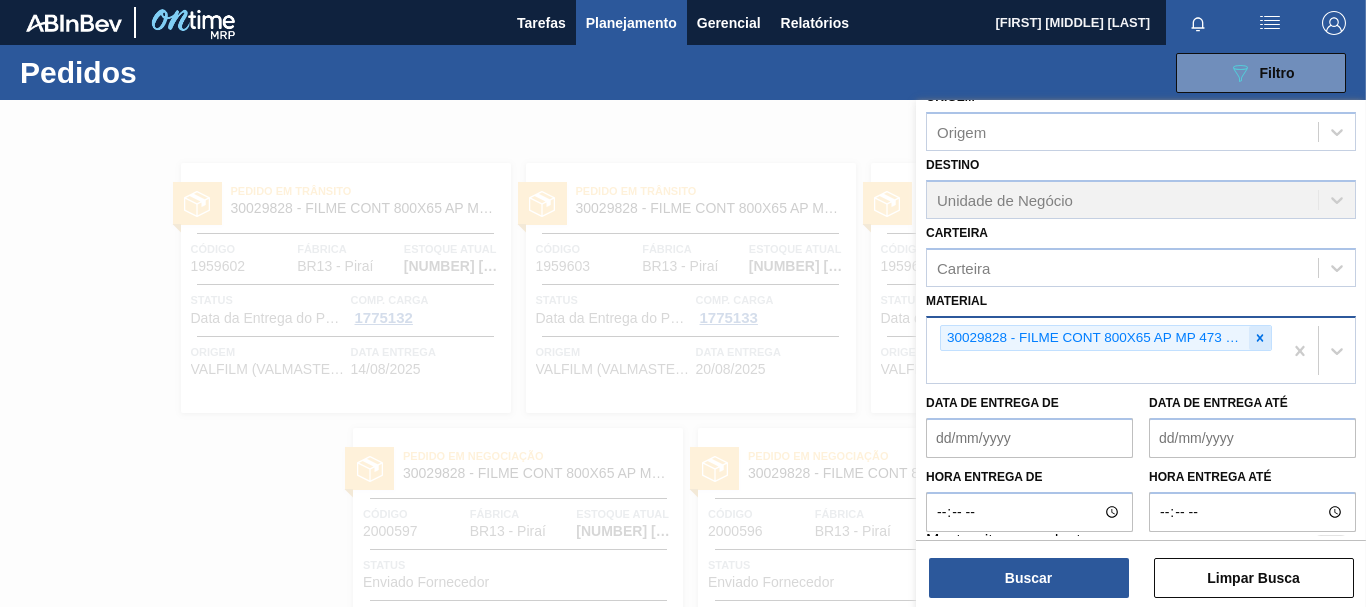 click 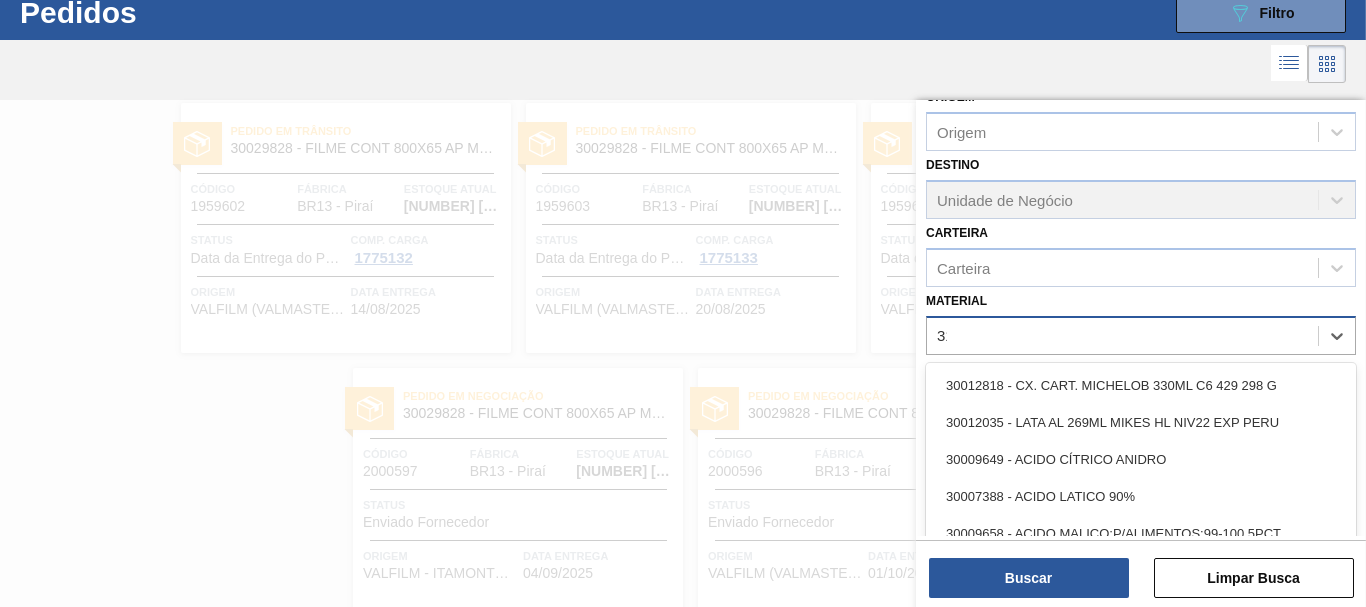 scroll, scrollTop: 64, scrollLeft: 0, axis: vertical 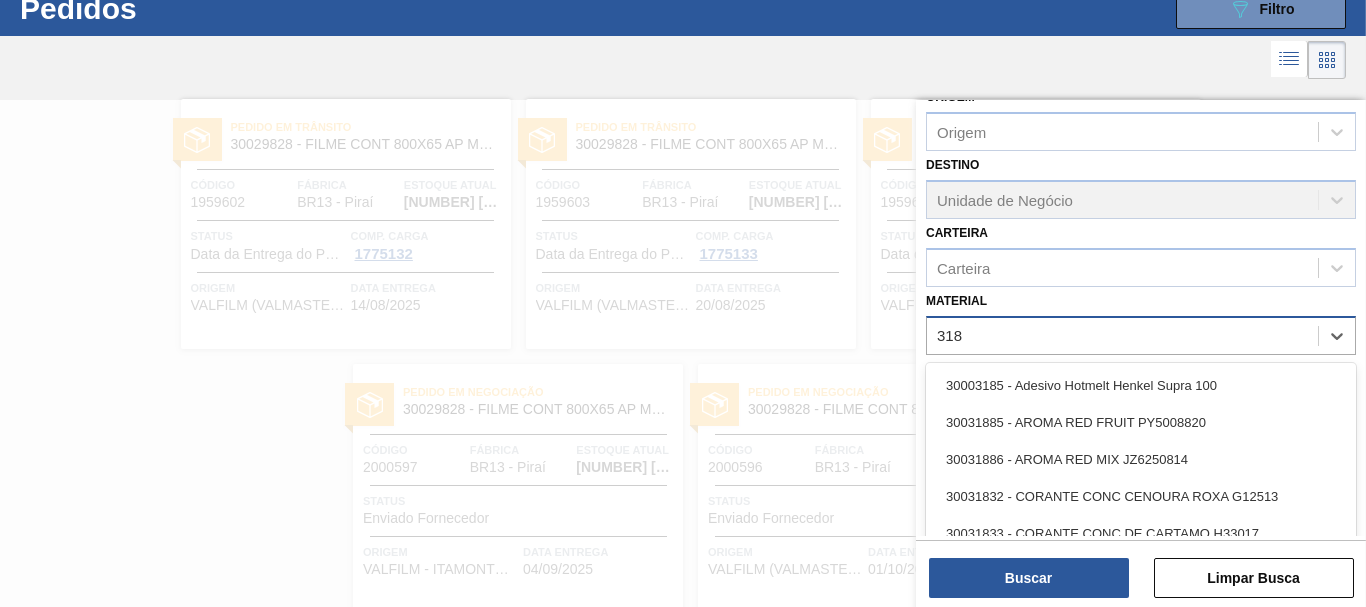type on "3188" 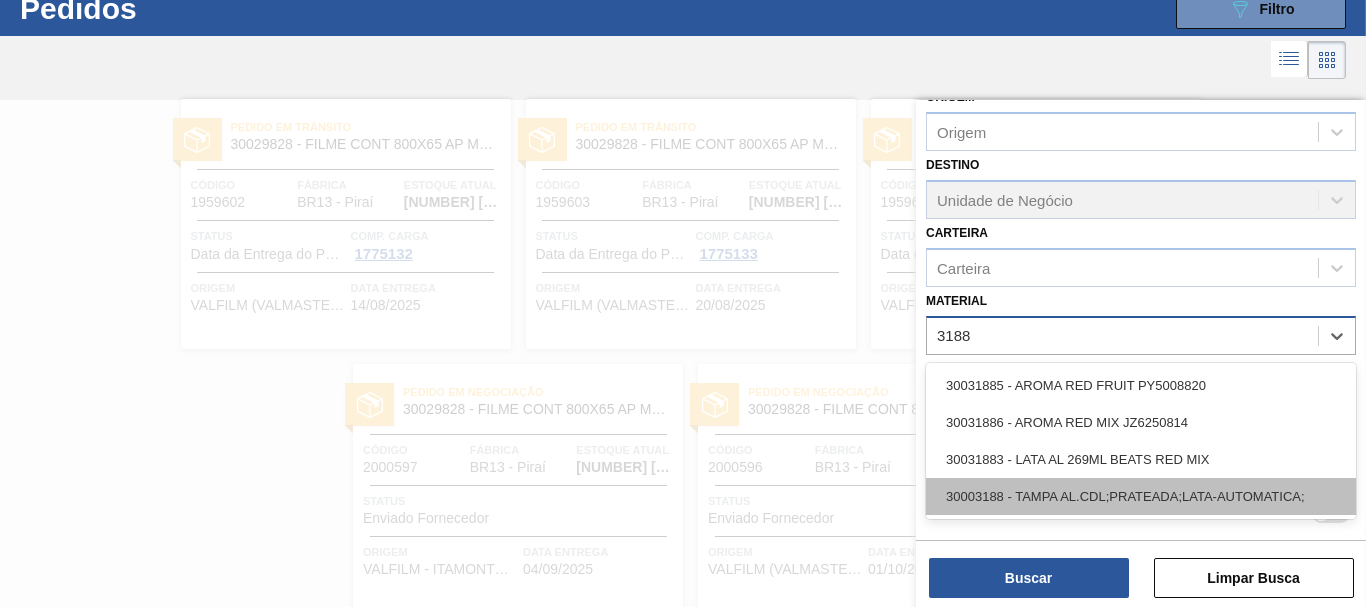 click on "30003188 - TAMPA AL.CDL;PRATEADA;LATA-AUTOMATICA;" at bounding box center [1141, 496] 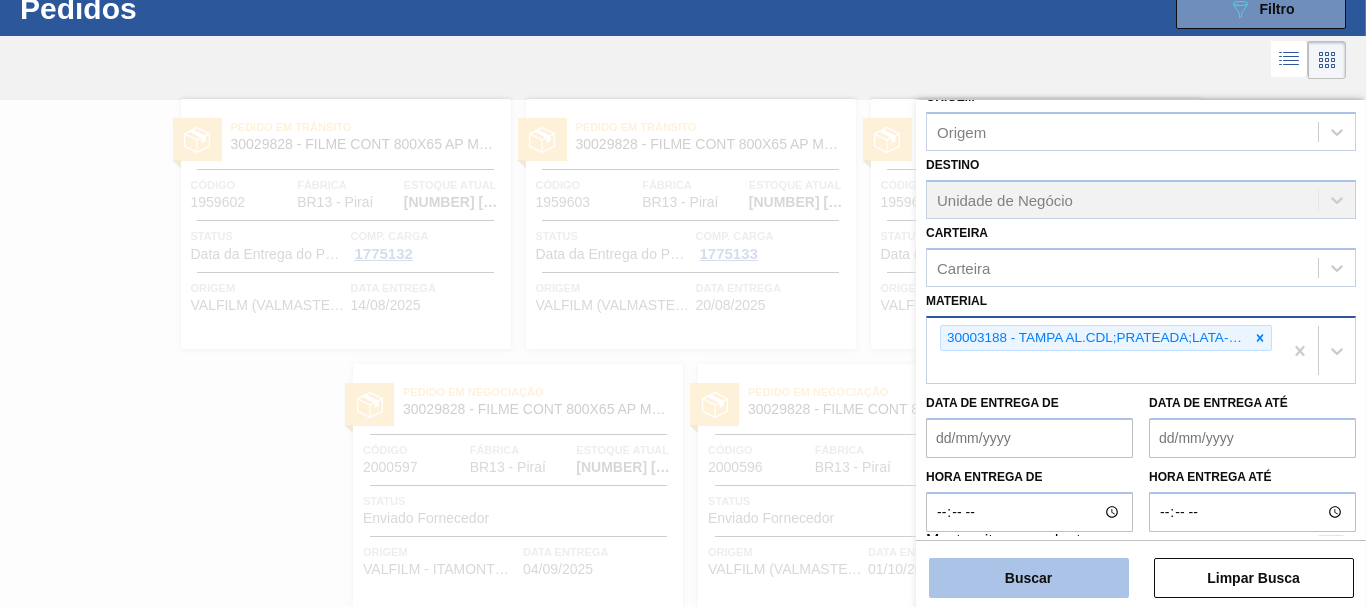 click on "Buscar" at bounding box center [1029, 578] 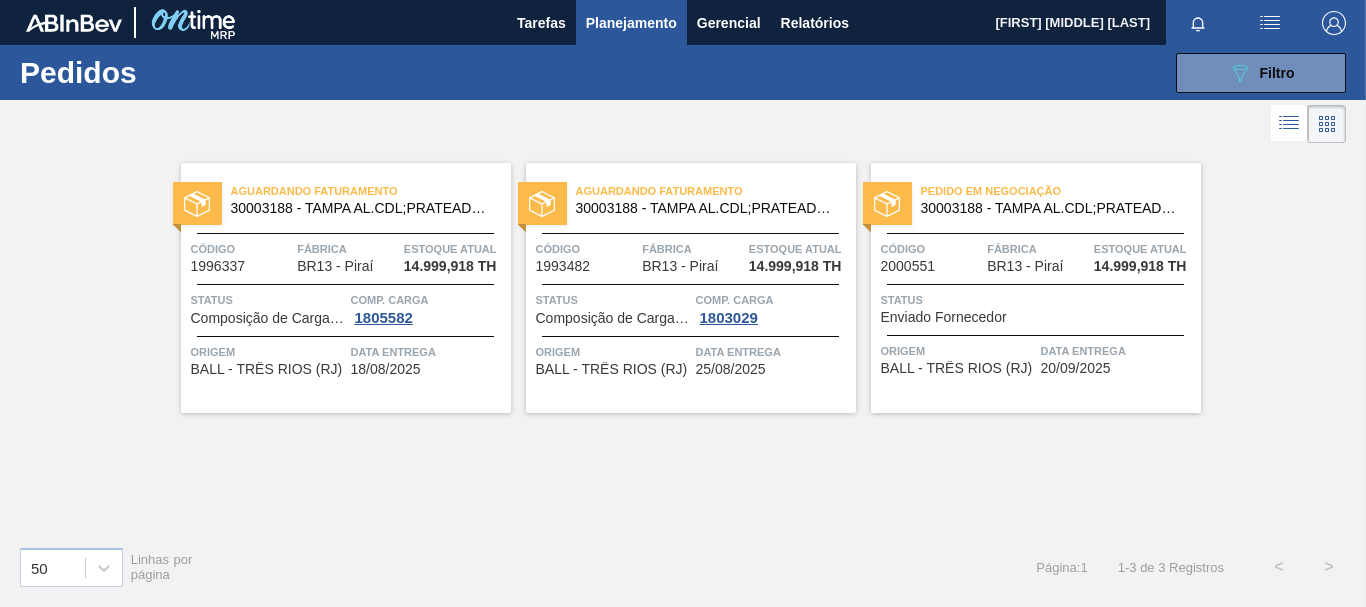 scroll, scrollTop: 0, scrollLeft: 0, axis: both 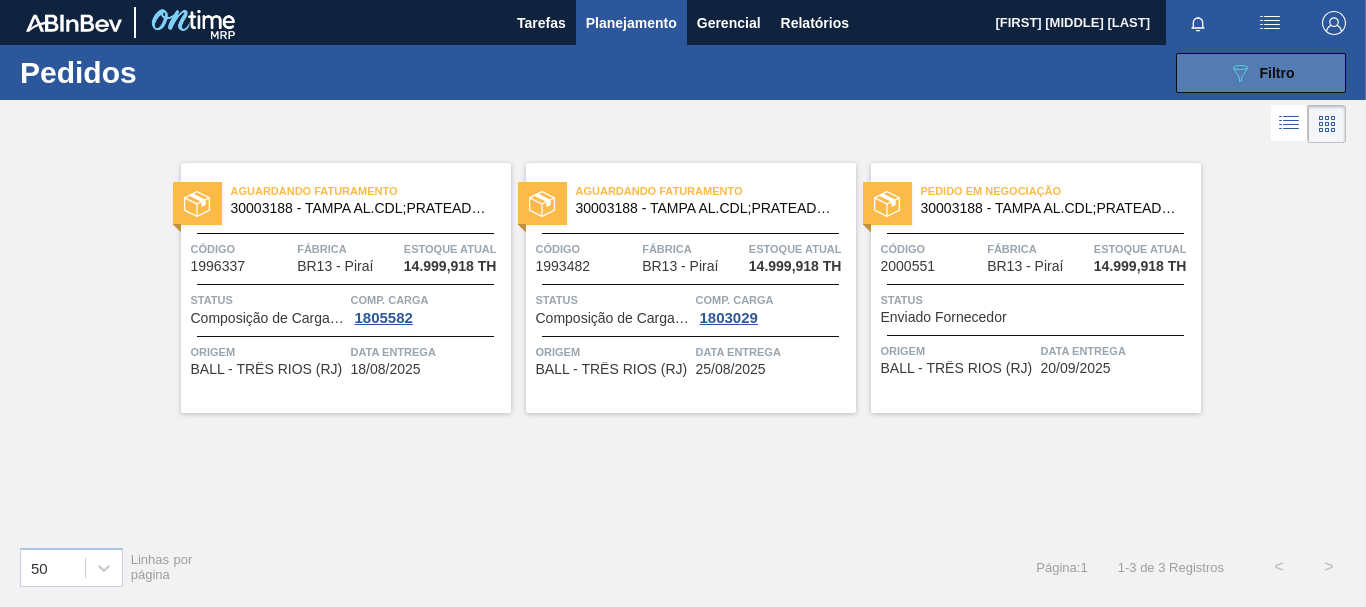 click on "089F7B8B-B2A5-4AFE-B5C0-19BA573D28AC" 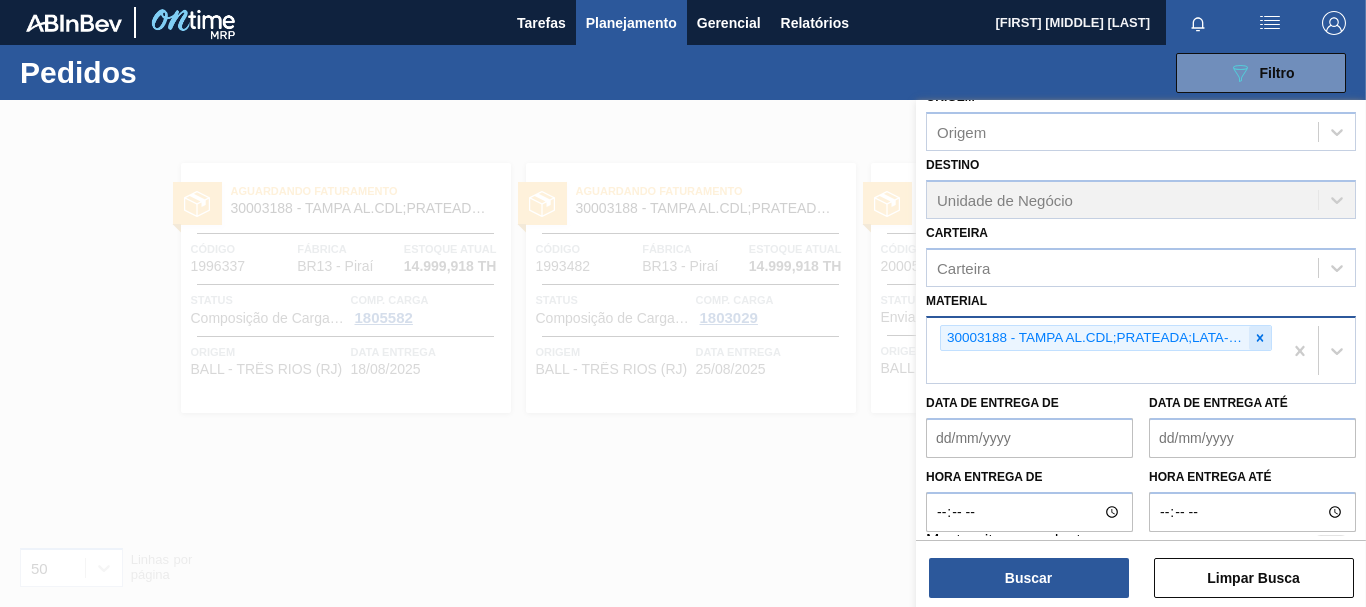 click 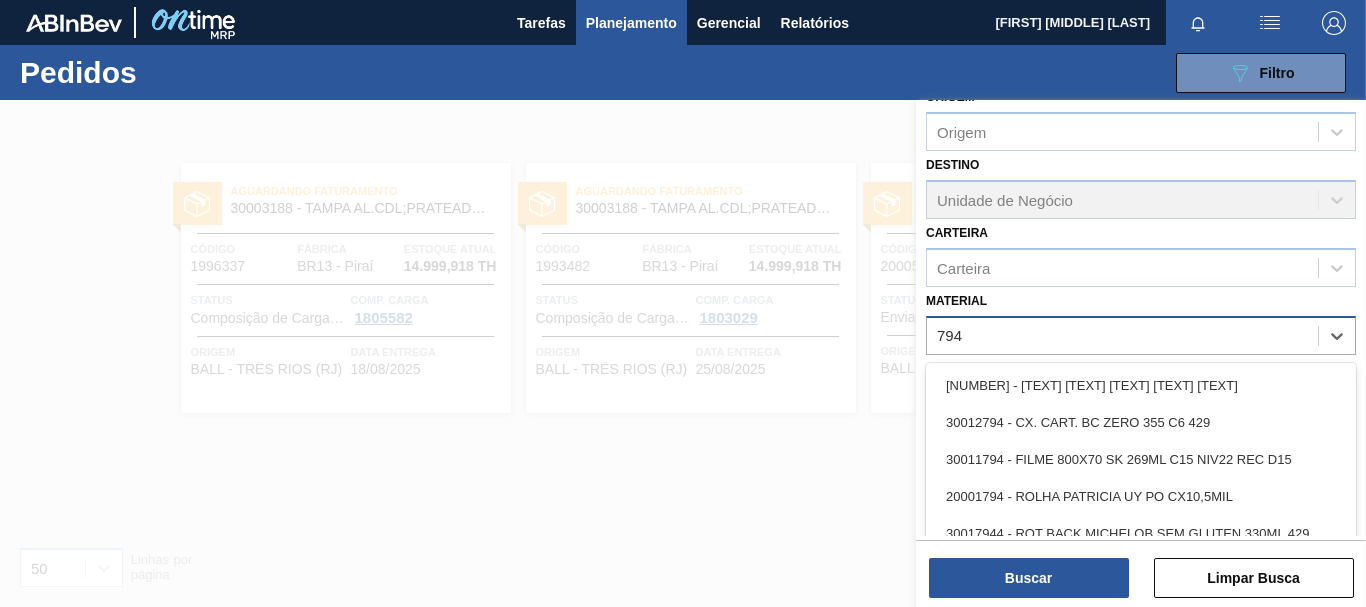 type on "7944" 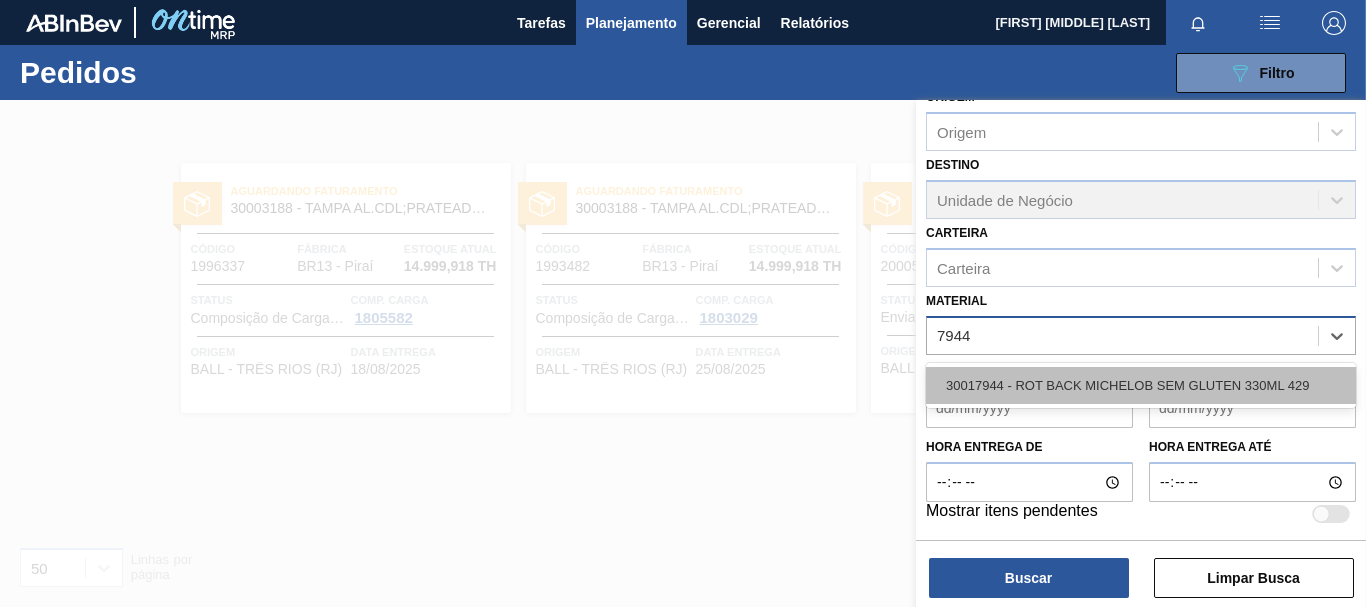 click on "30017944 - ROT BACK MICHELOB SEM GLUTEN 330ML 429" at bounding box center [1141, 385] 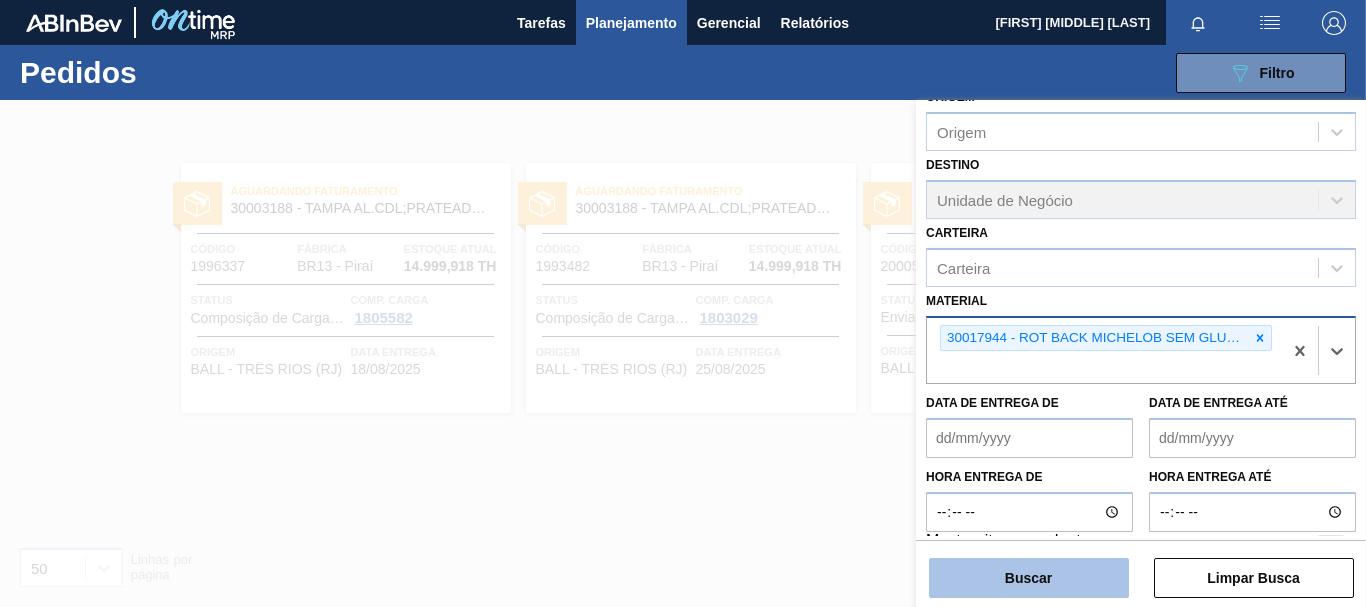 click on "Buscar" at bounding box center [1029, 578] 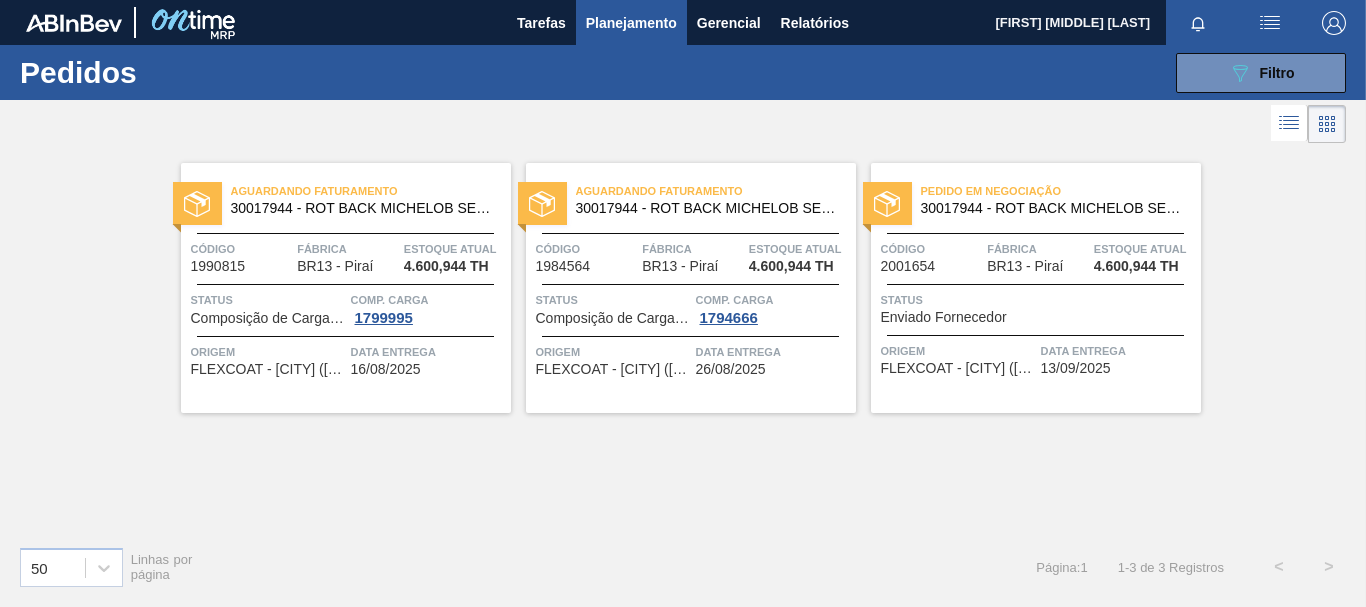 click on "Aguardando Faturamento" at bounding box center (371, 191) 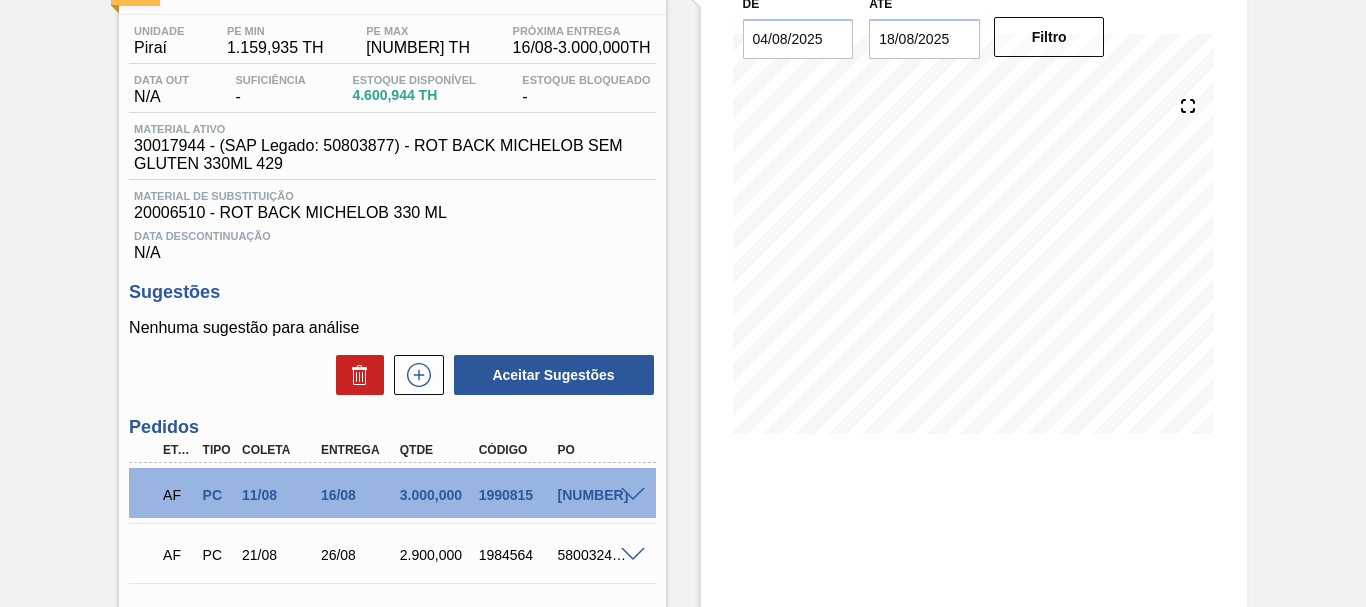 scroll, scrollTop: 351, scrollLeft: 0, axis: vertical 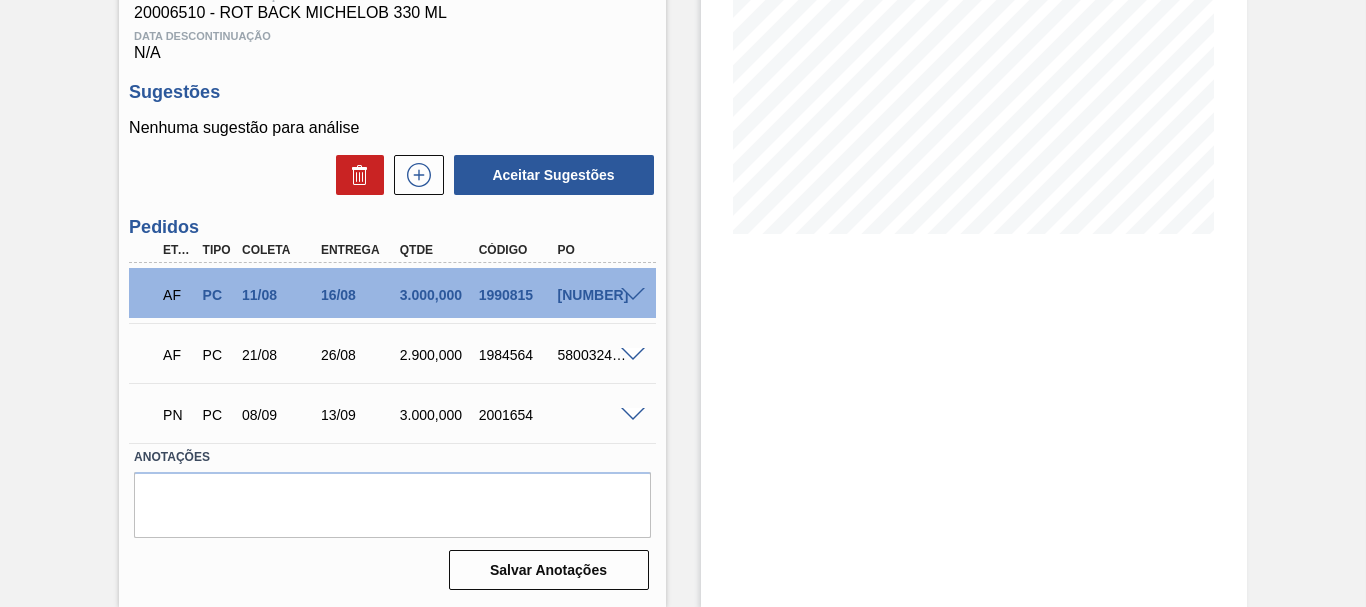 click at bounding box center (633, 295) 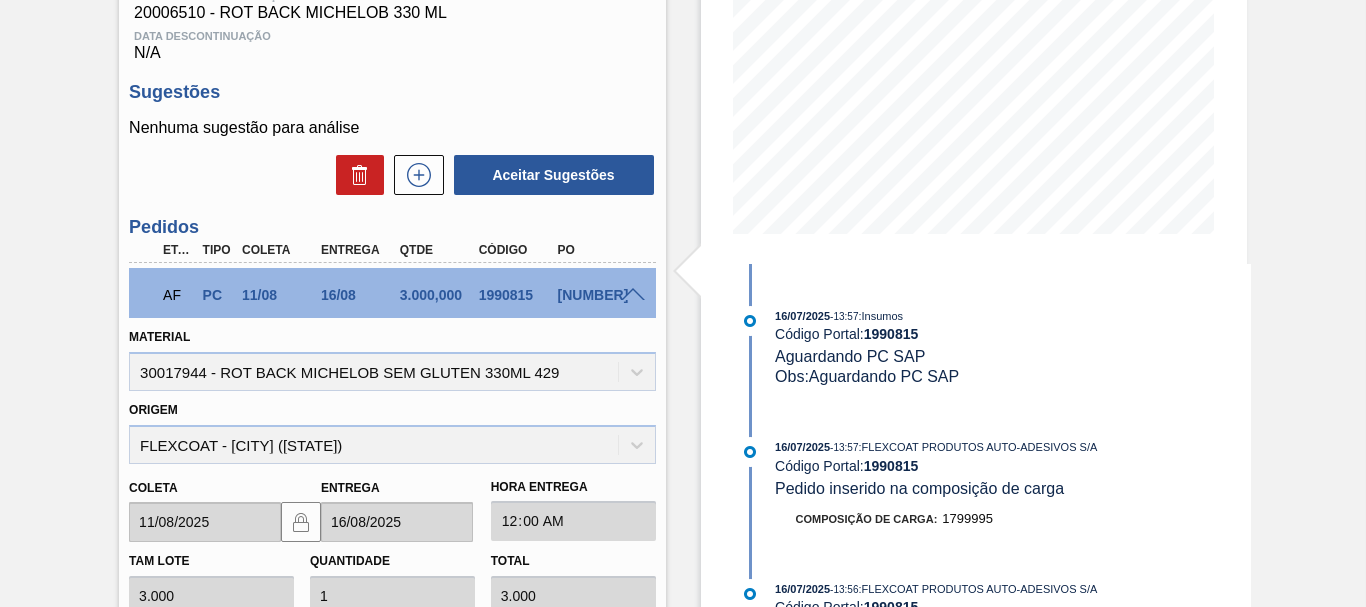 scroll, scrollTop: 334, scrollLeft: 0, axis: vertical 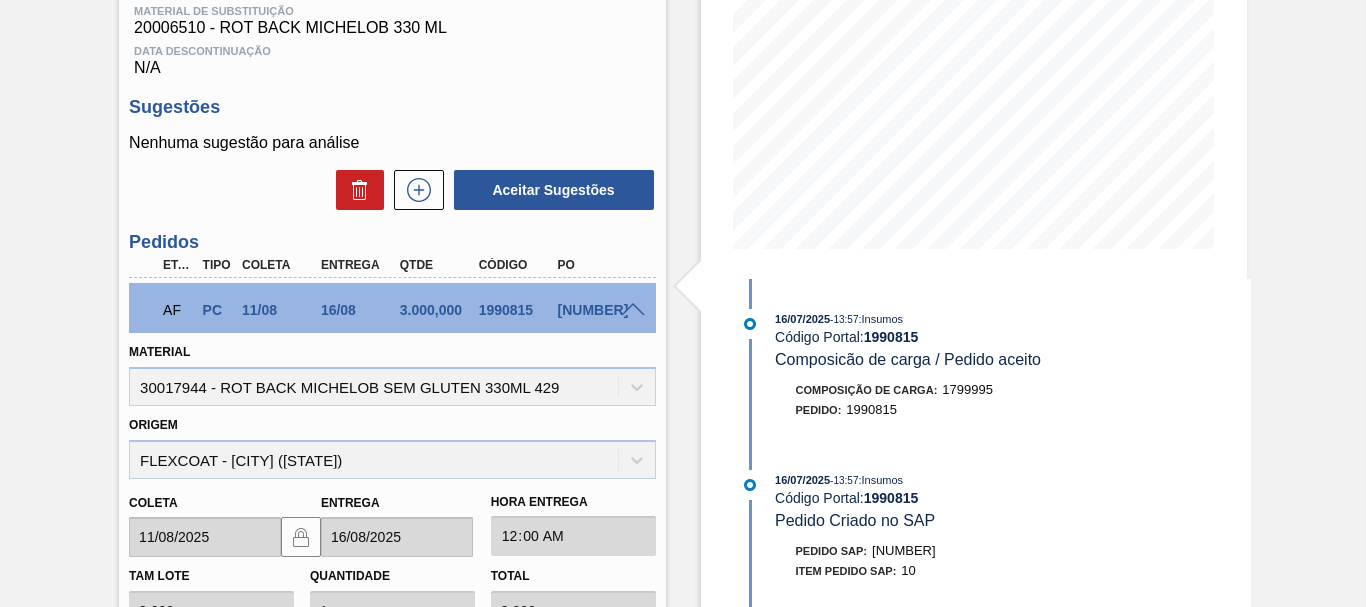 click at bounding box center (633, 310) 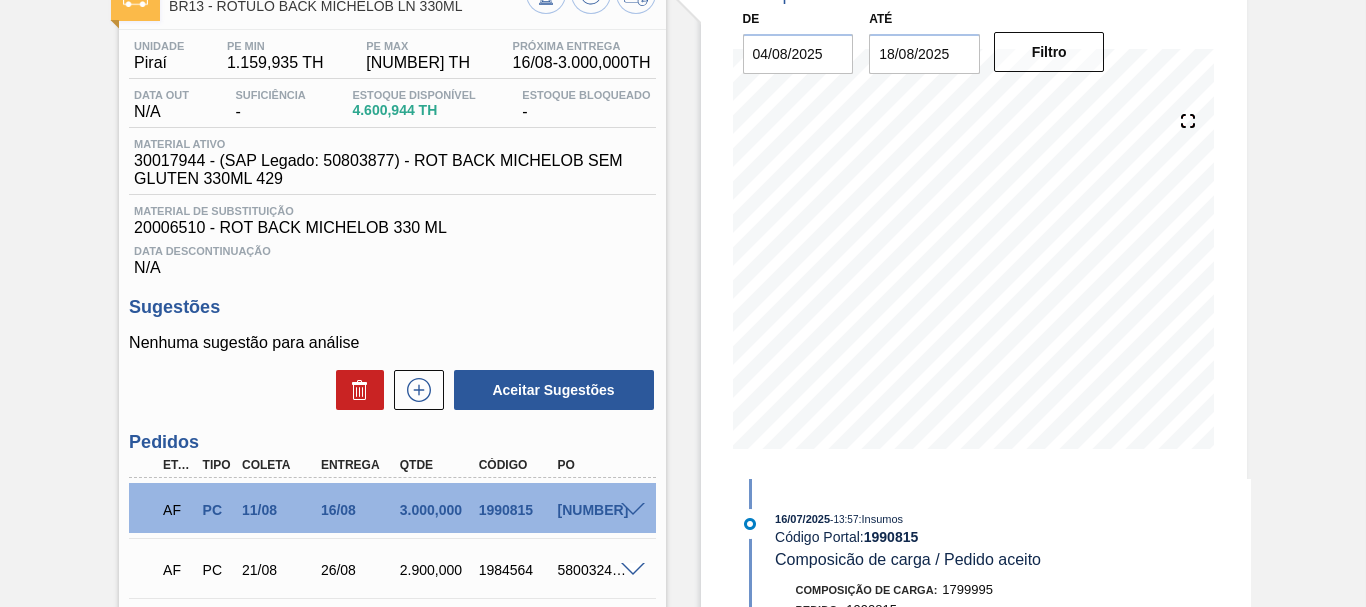 scroll, scrollTop: 36, scrollLeft: 0, axis: vertical 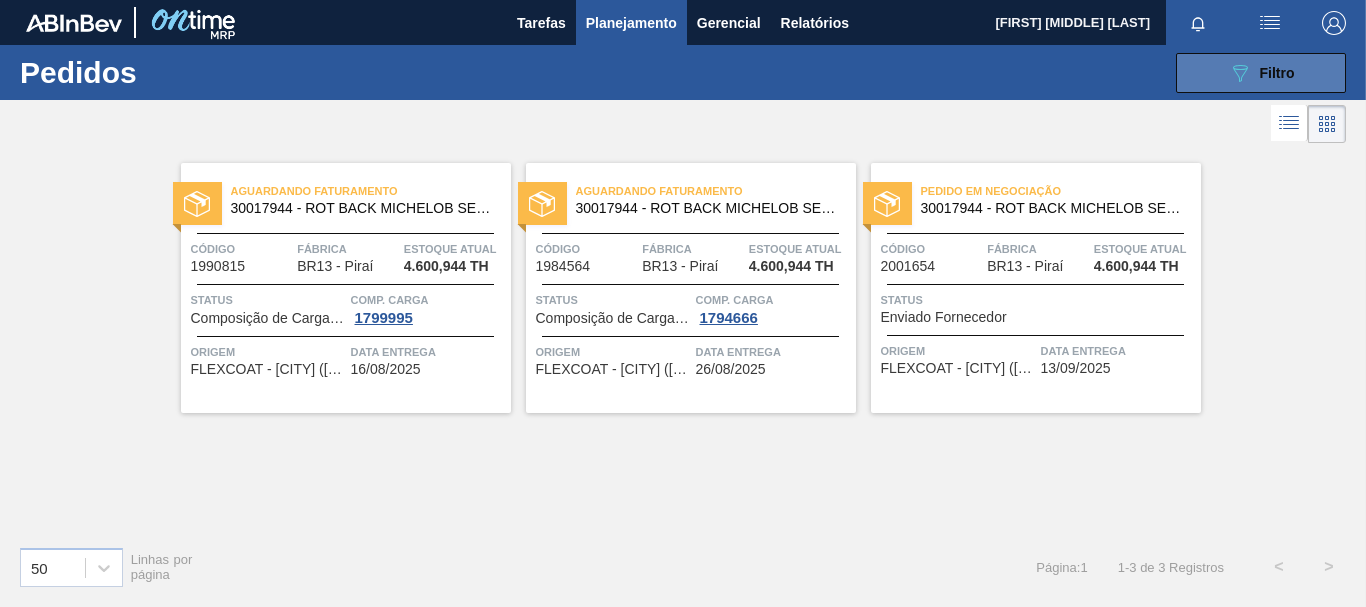 click on "089F7B8B-B2A5-4AFE-B5C0-19BA573D28AC Filtro" at bounding box center [1261, 73] 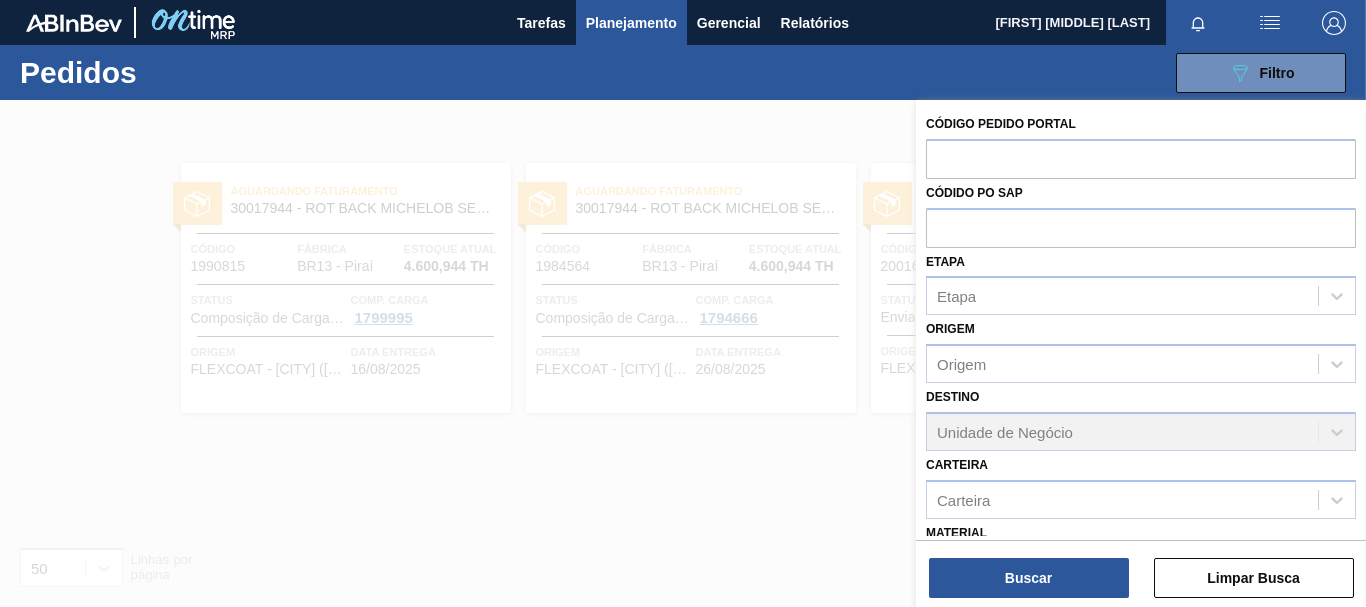 scroll, scrollTop: 262, scrollLeft: 0, axis: vertical 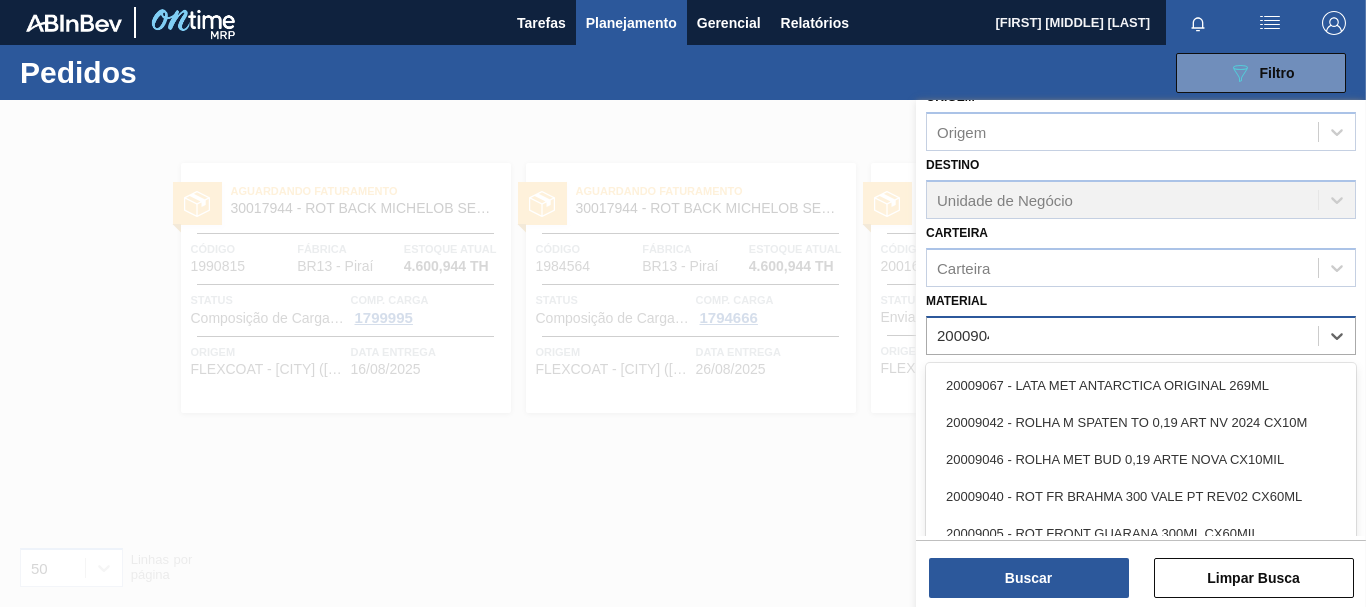 type on "20009040" 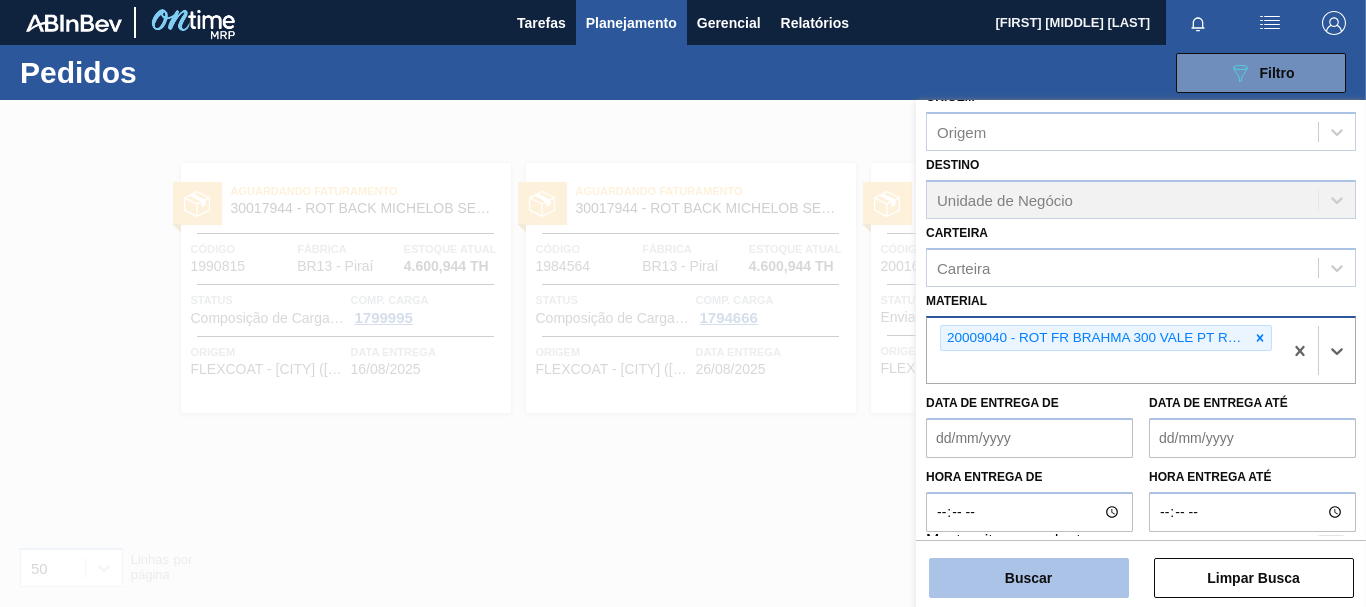click on "Buscar" at bounding box center (1029, 578) 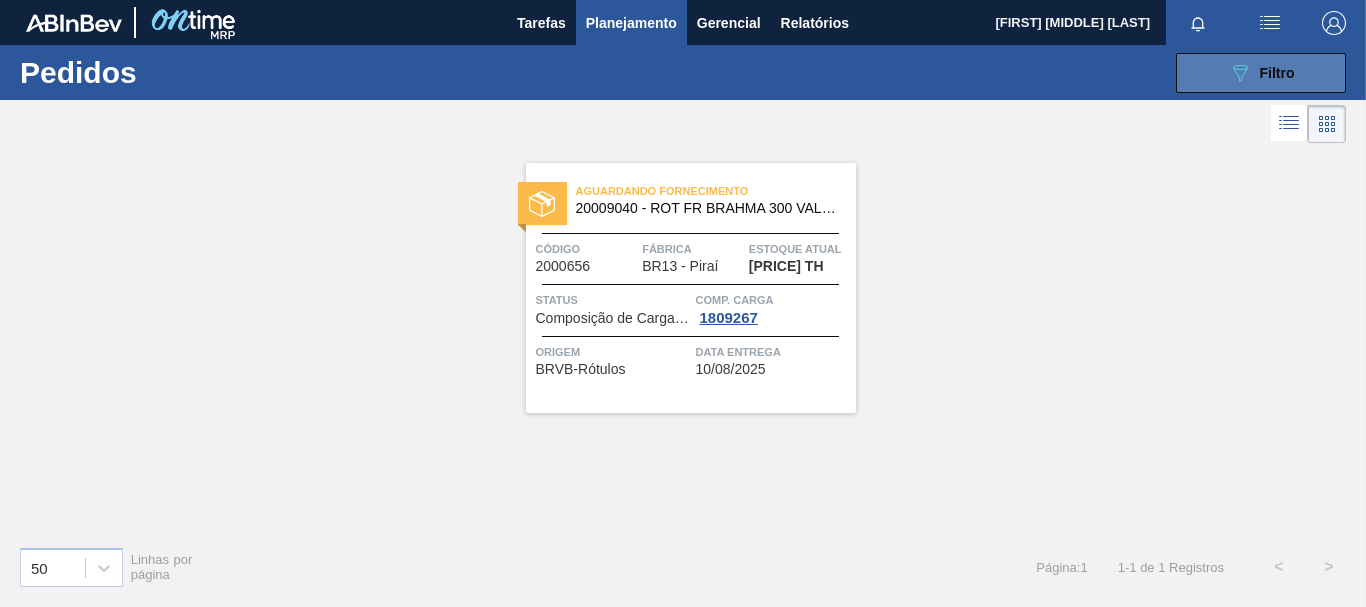 click on "Filtro" at bounding box center [1277, 73] 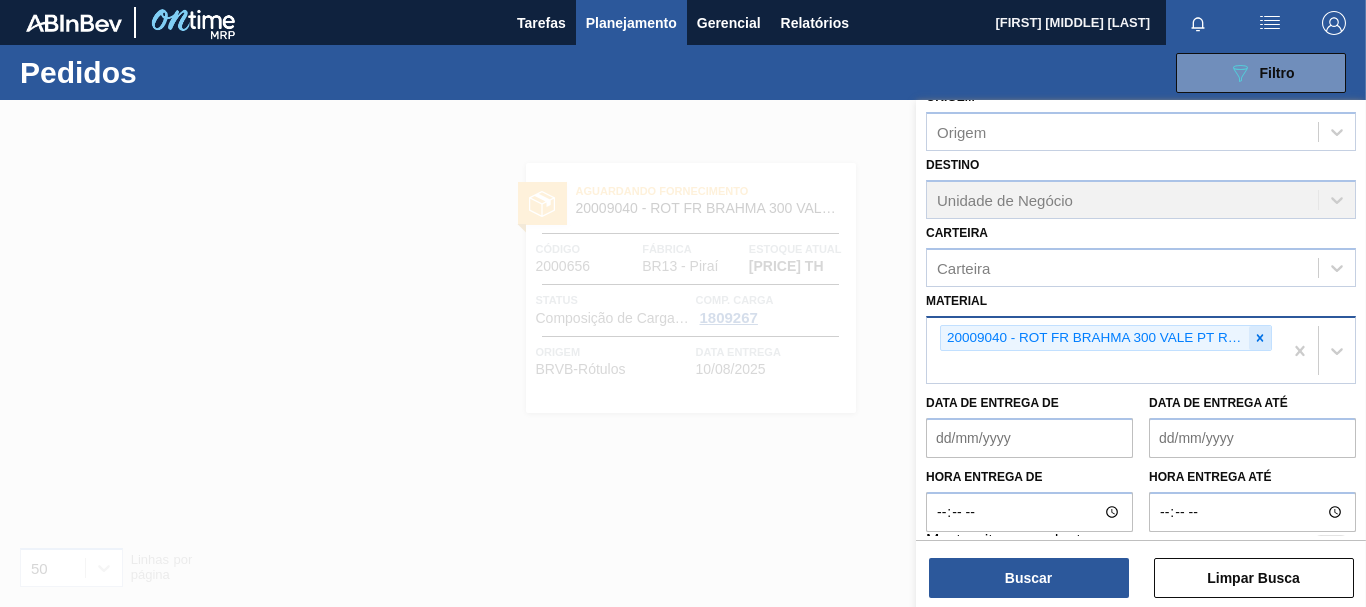 click 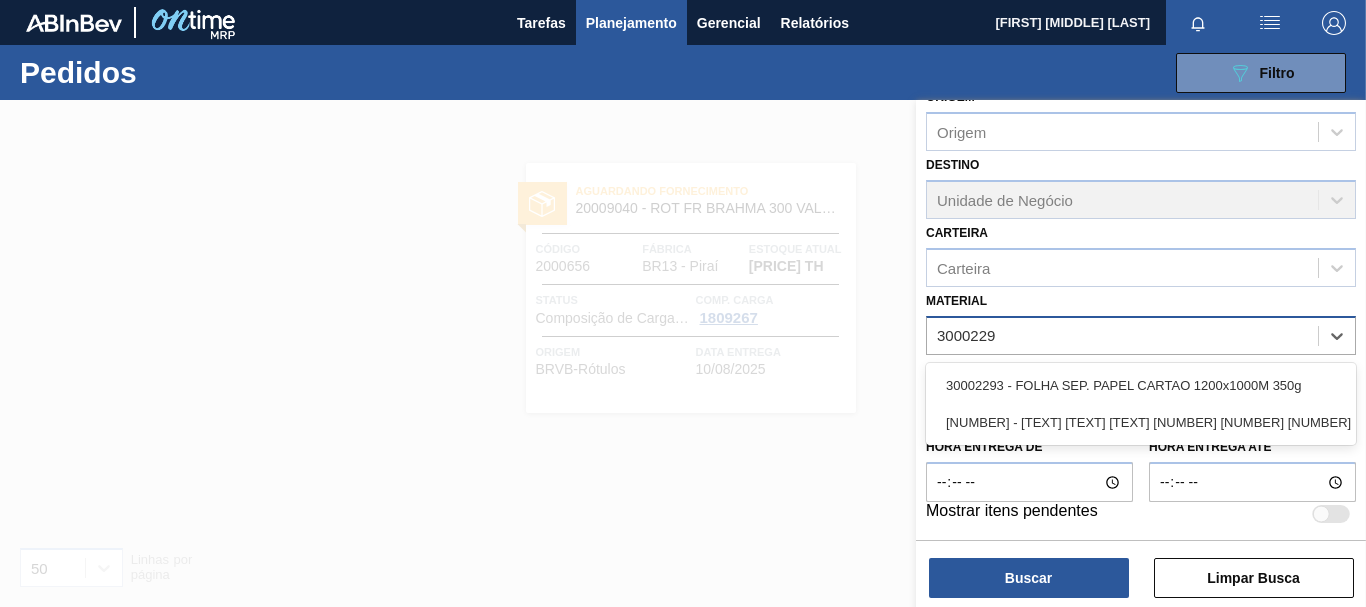type on "30002293" 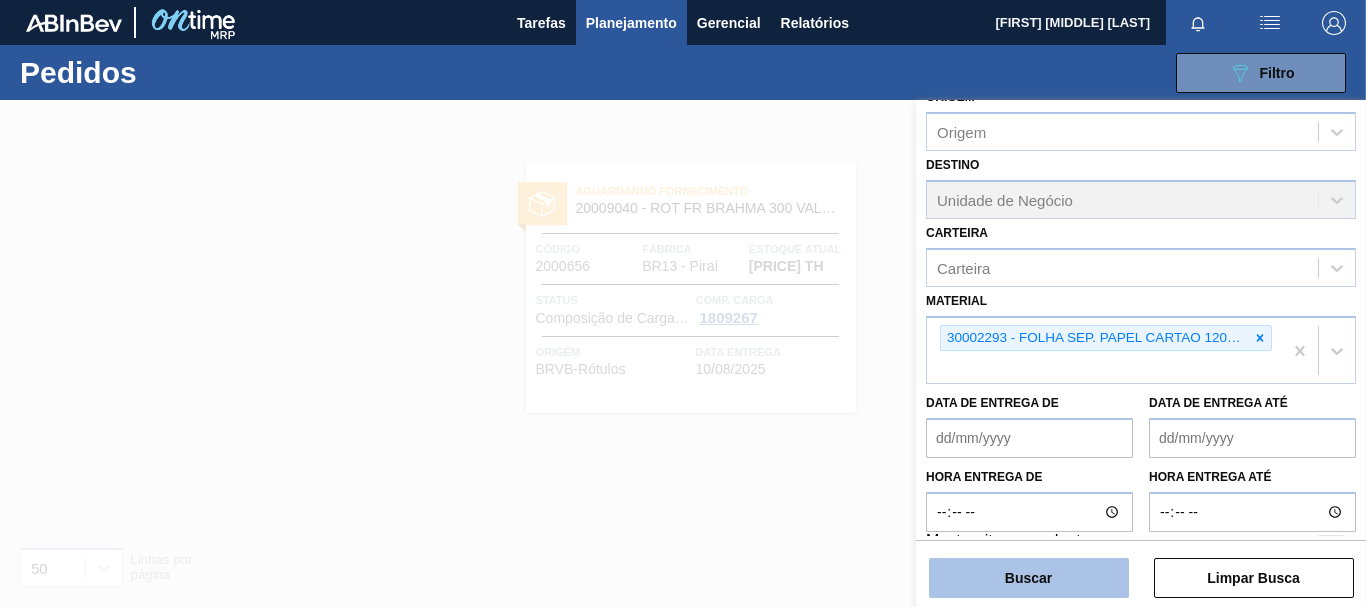 click on "Buscar" at bounding box center (1029, 578) 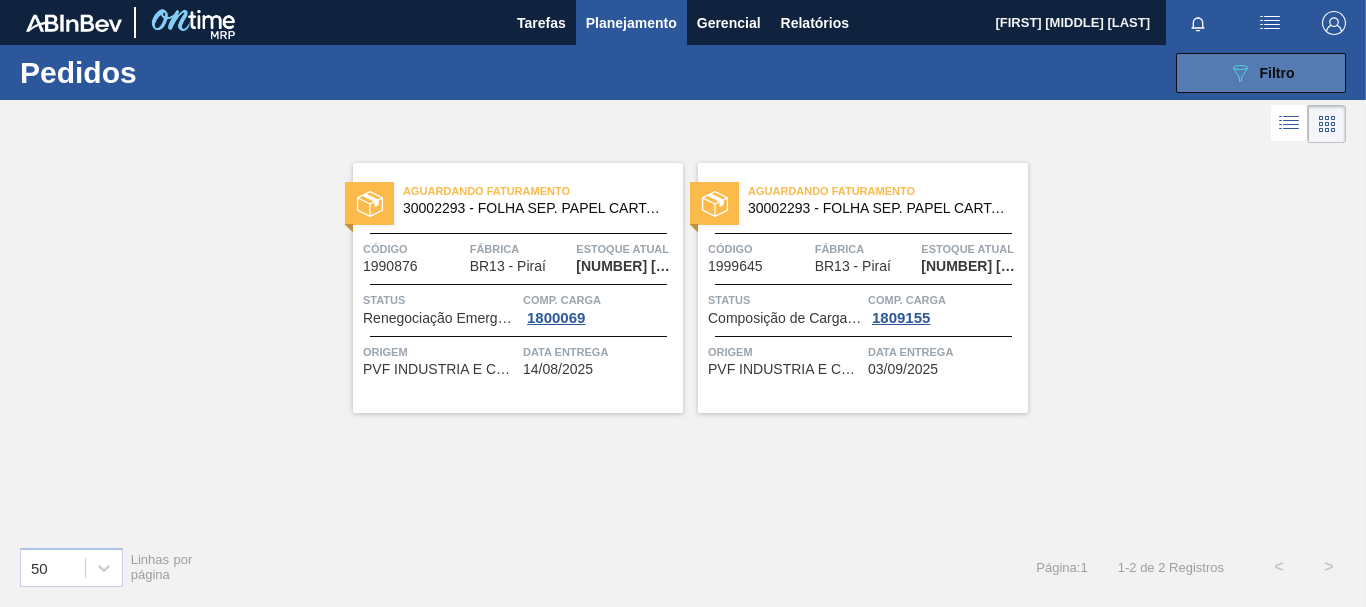 click on "089F7B8B-B2A5-4AFE-B5C0-19BA573D28AC" 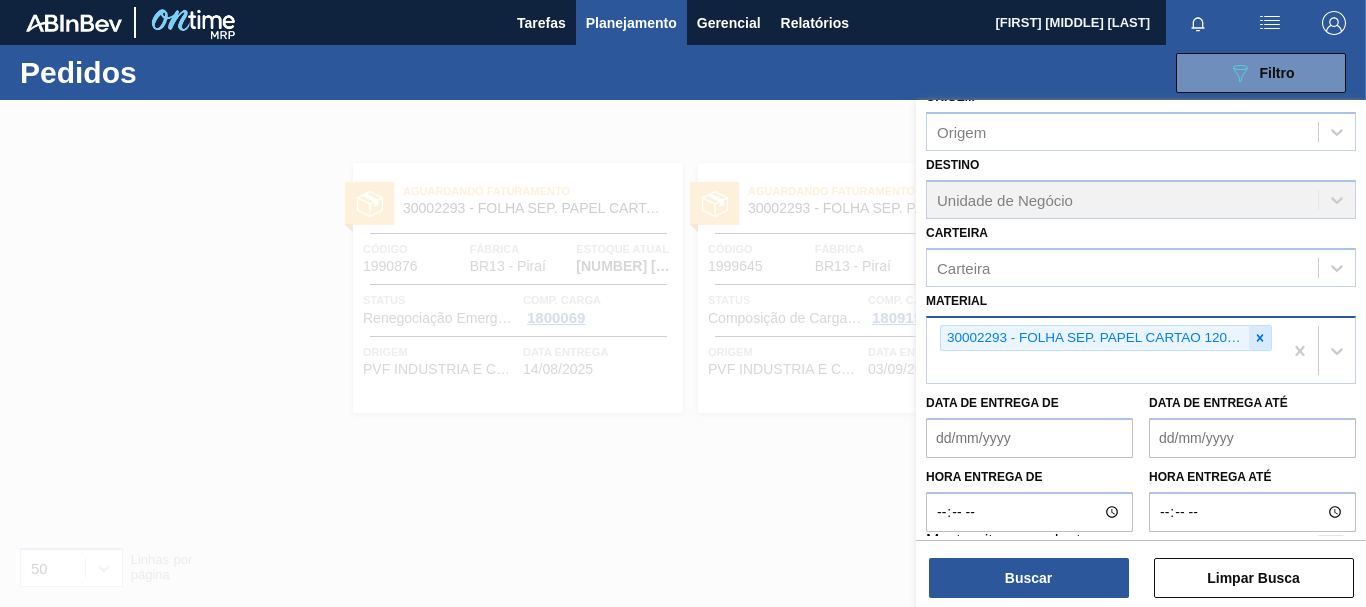click 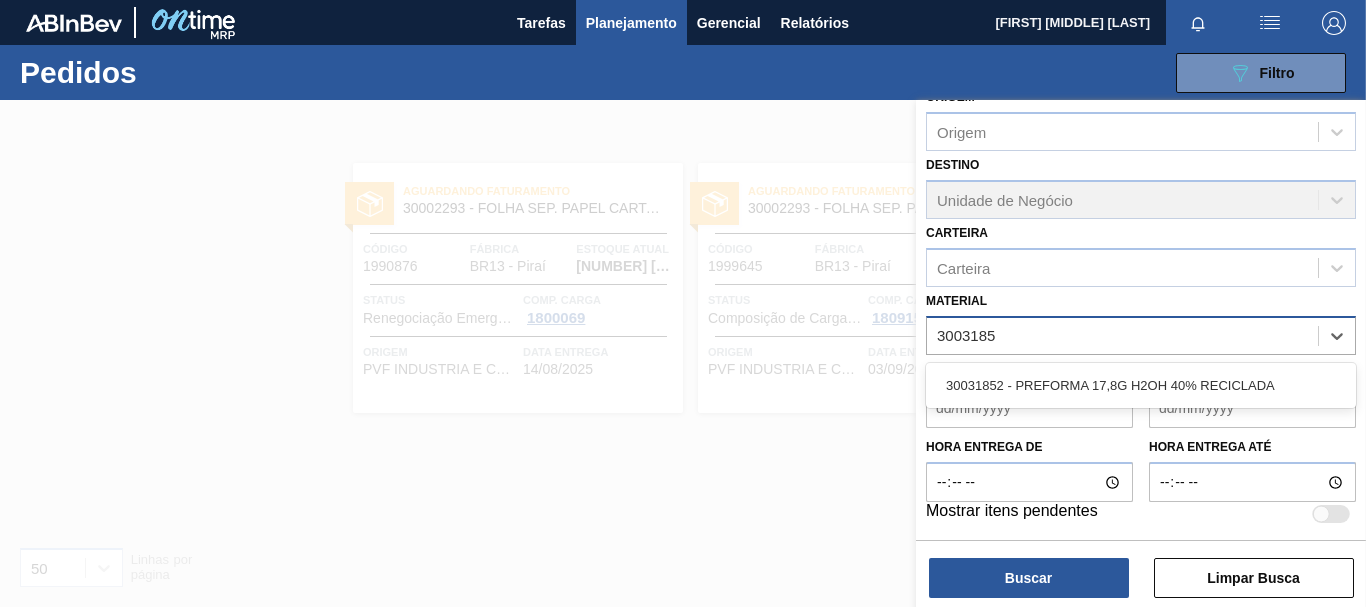 type on "30031852" 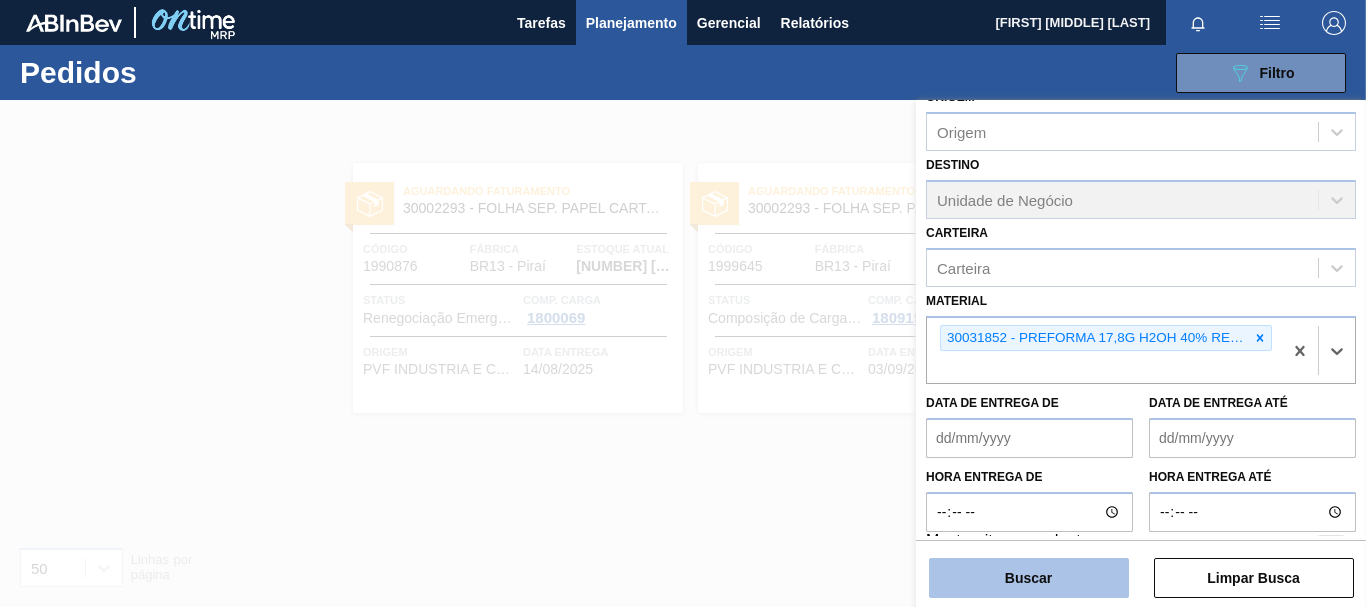 click on "Buscar" at bounding box center (1029, 578) 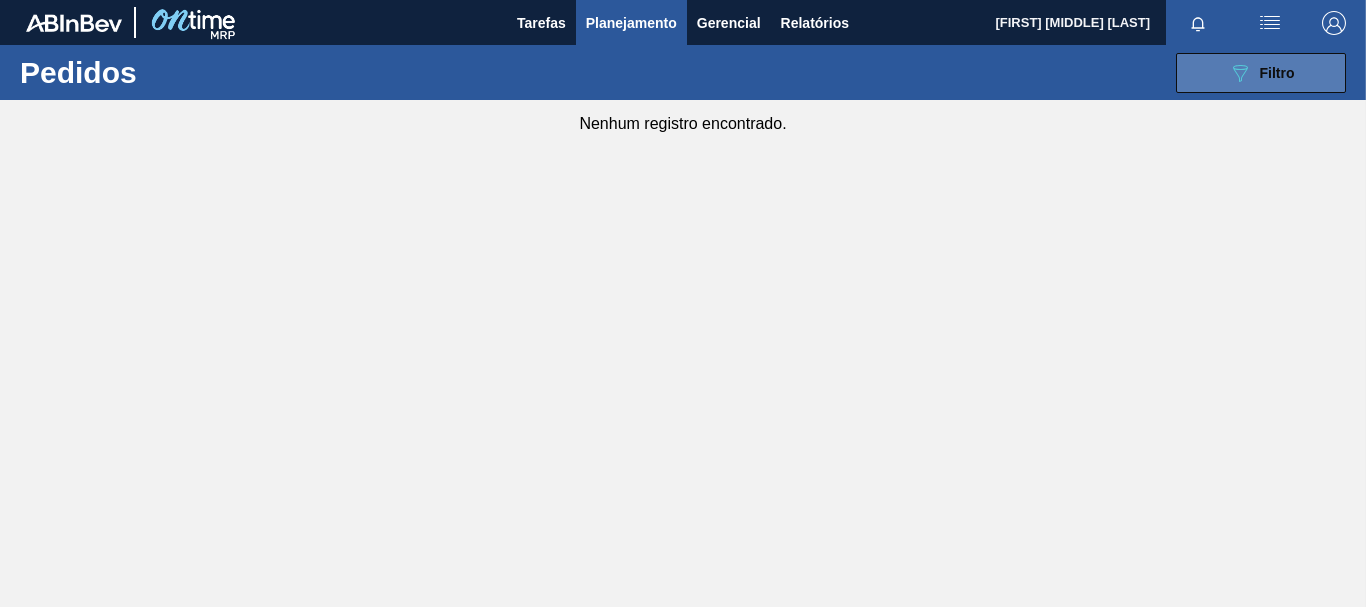 click on "089F7B8B-B2A5-4AFE-B5C0-19BA573D28AC" 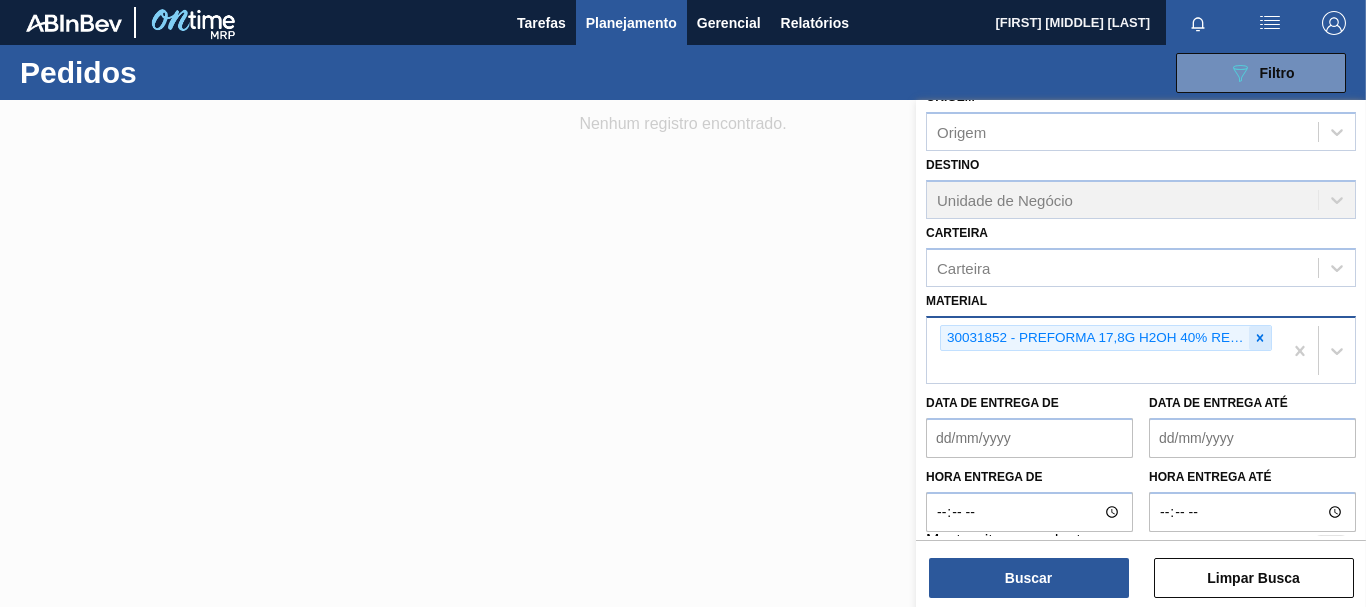 click 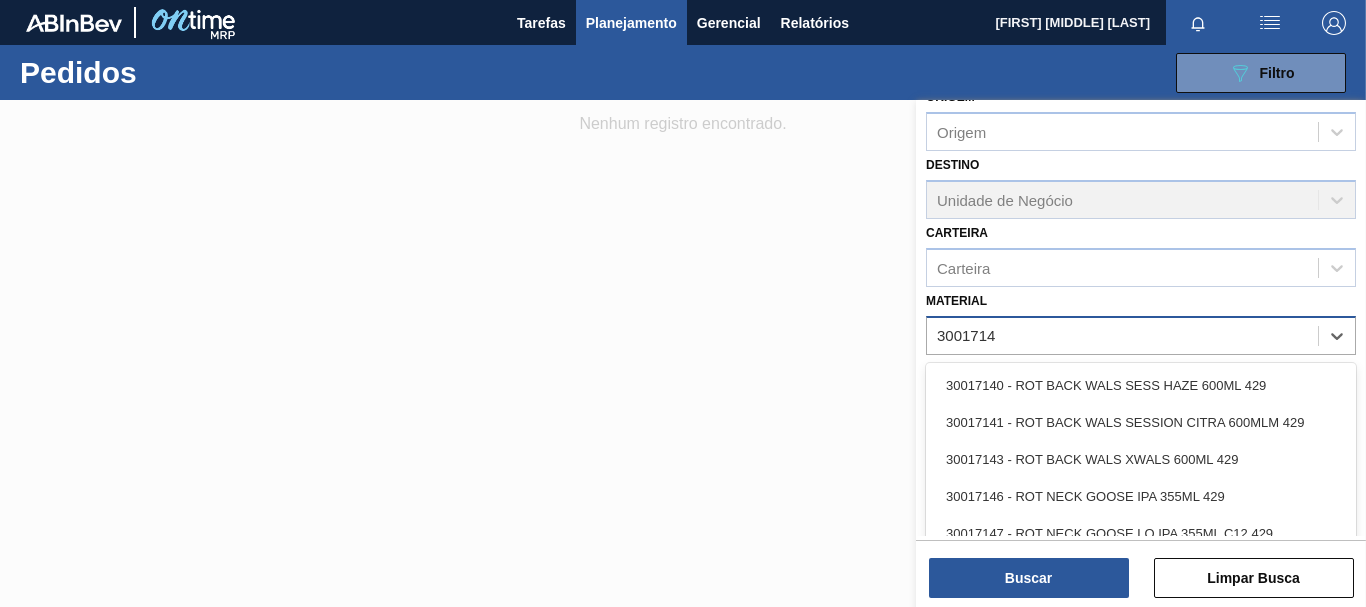 type on "30017149" 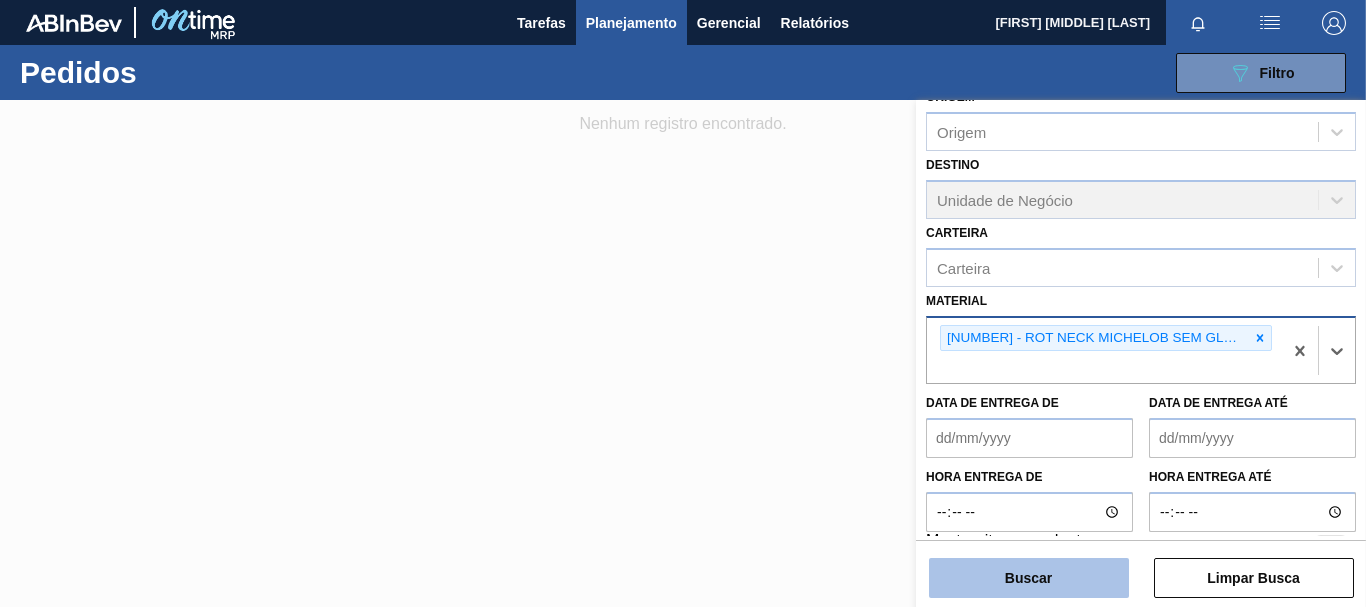 click on "Buscar" at bounding box center (1029, 578) 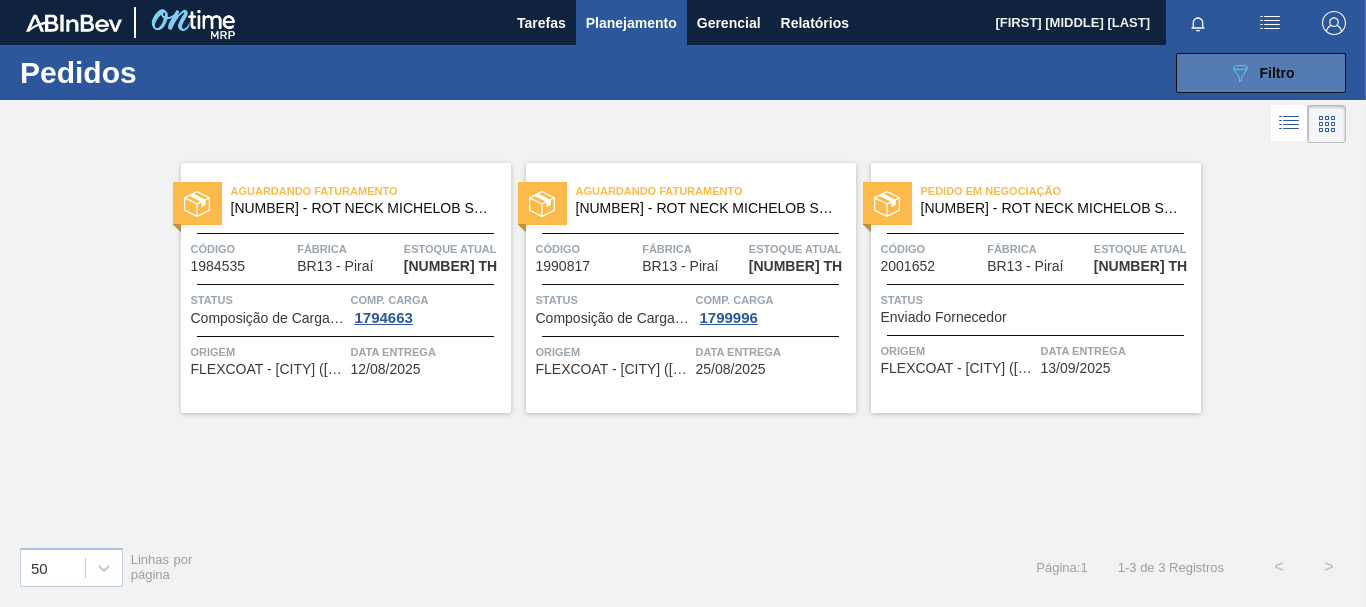click on "089F7B8B-B2A5-4AFE-B5C0-19BA573D28AC Filtro" at bounding box center [1261, 73] 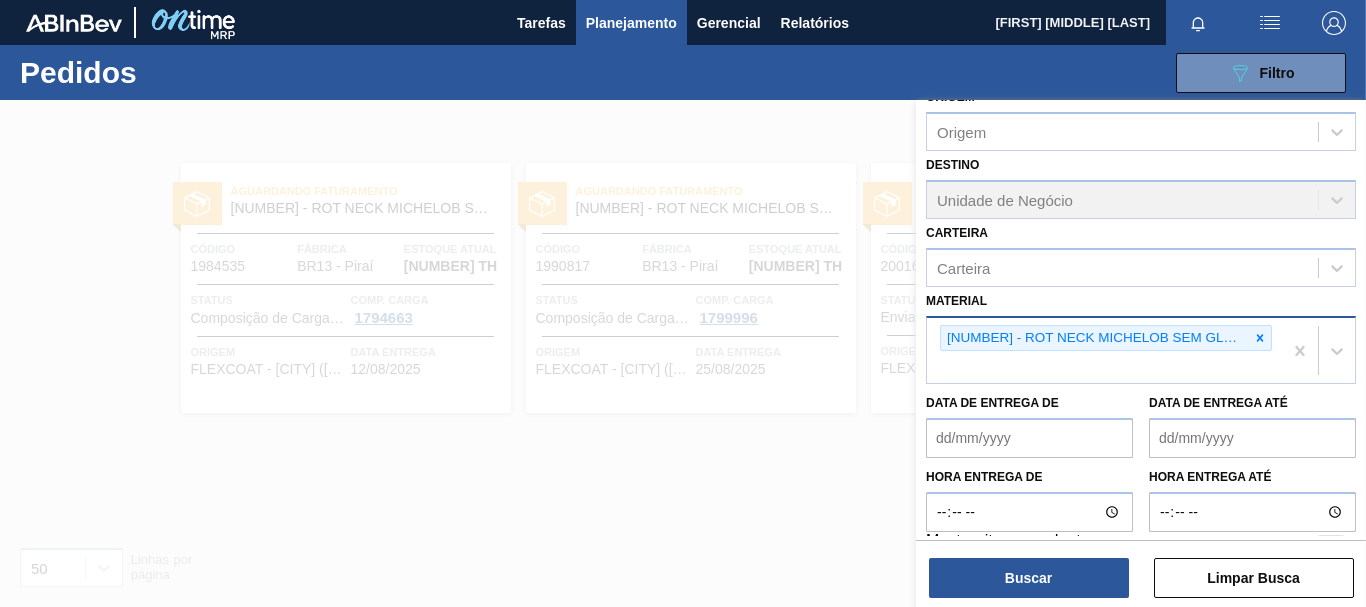 click 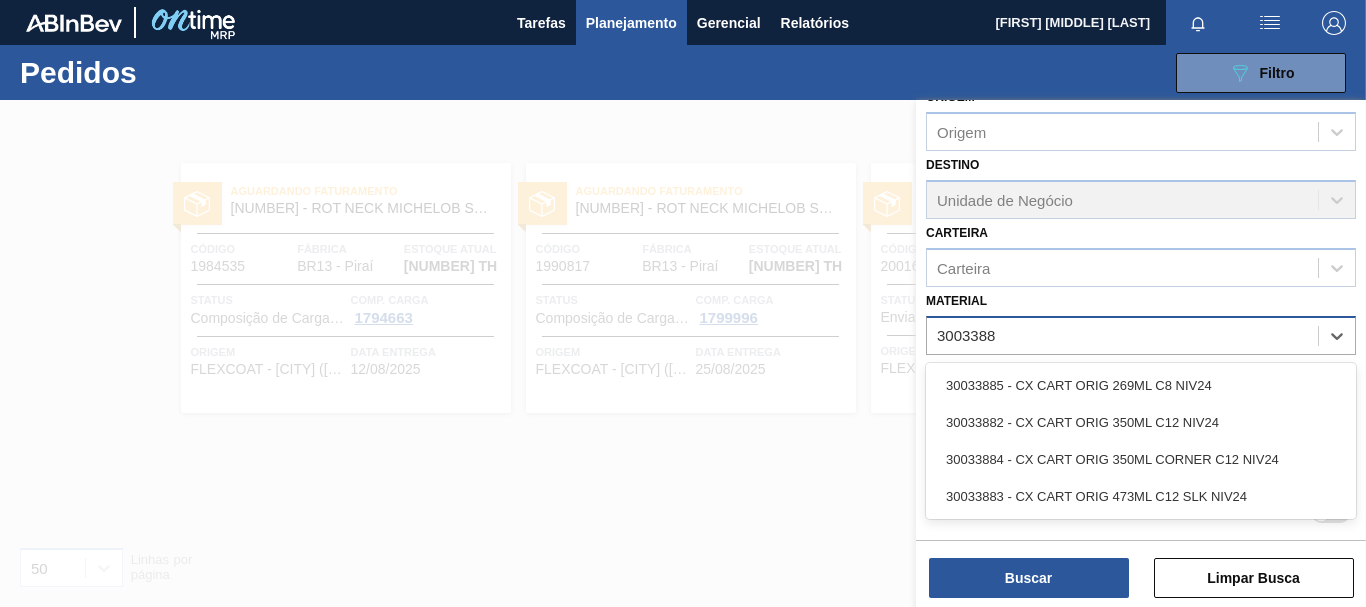 type on "30033885" 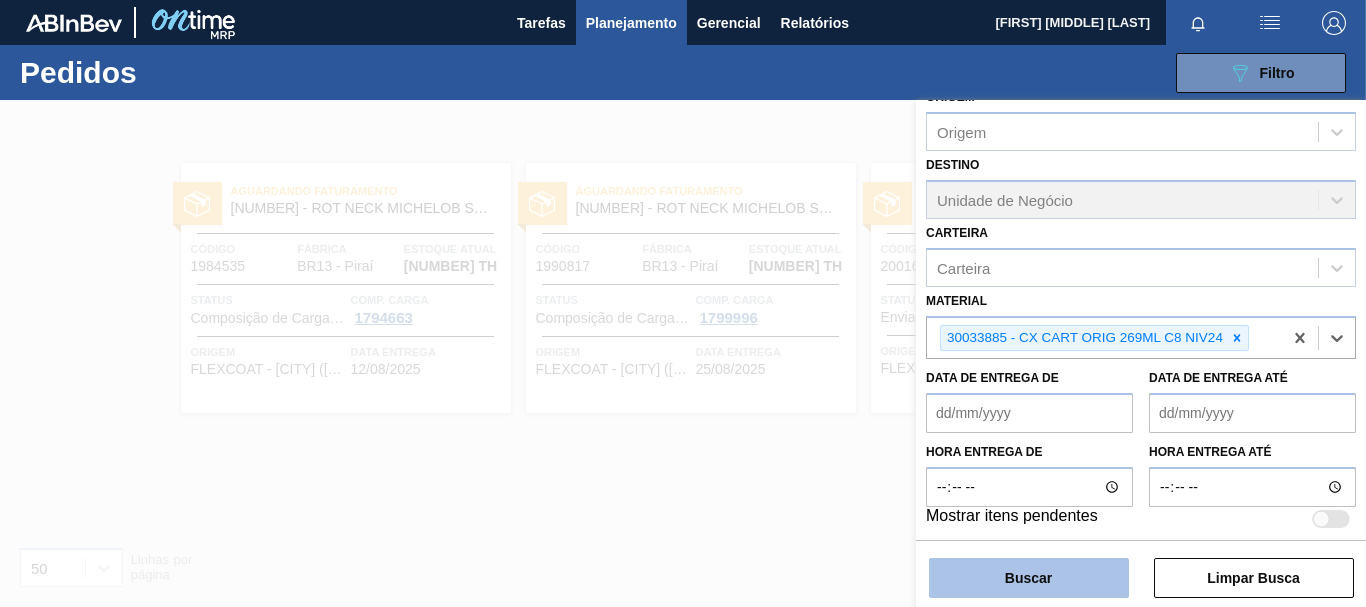 click on "Buscar" at bounding box center [1029, 578] 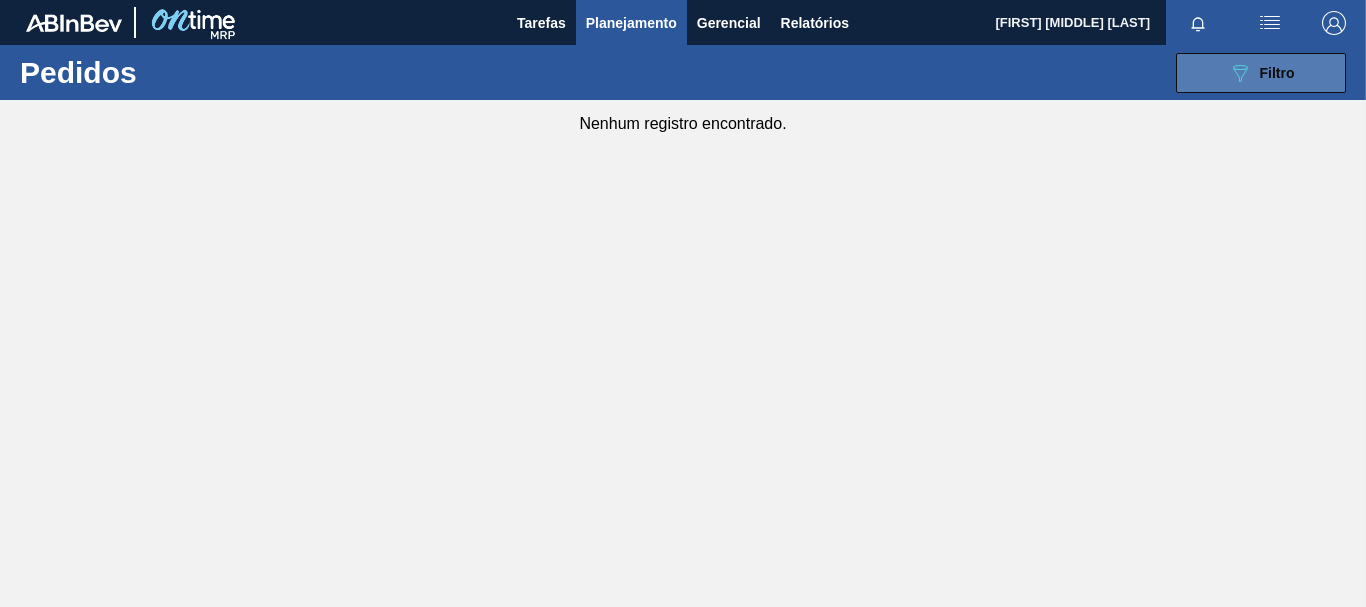 click on "089F7B8B-B2A5-4AFE-B5C0-19BA573D28AC Filtro" at bounding box center [1261, 73] 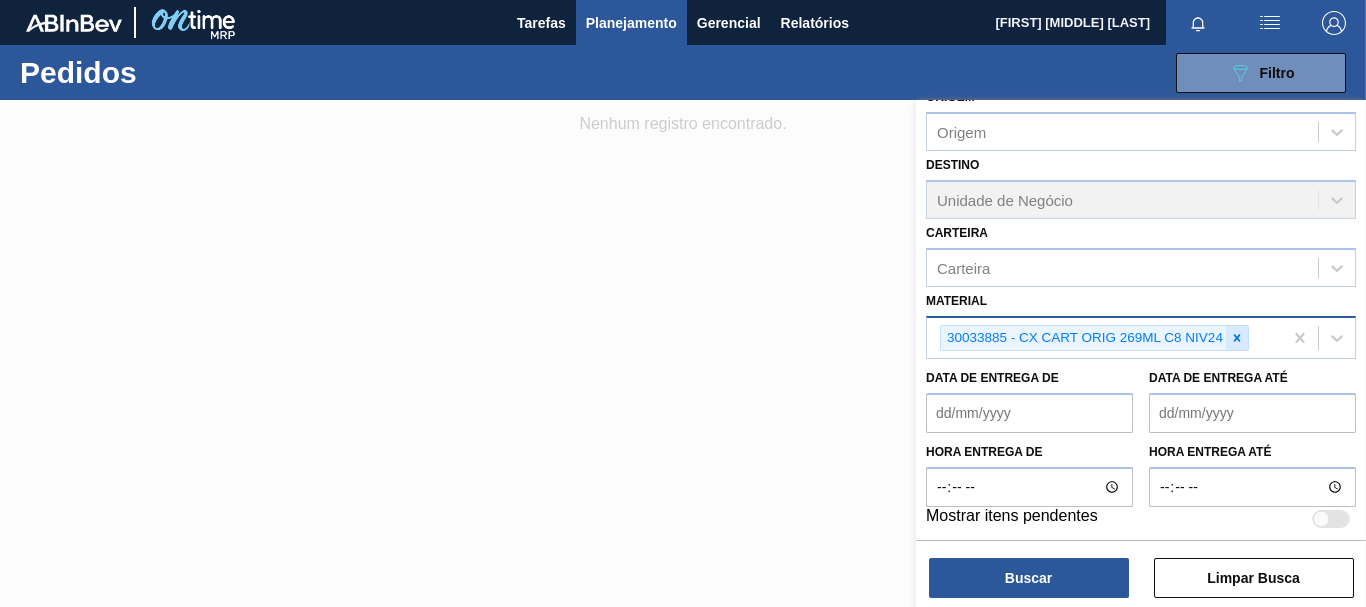 click 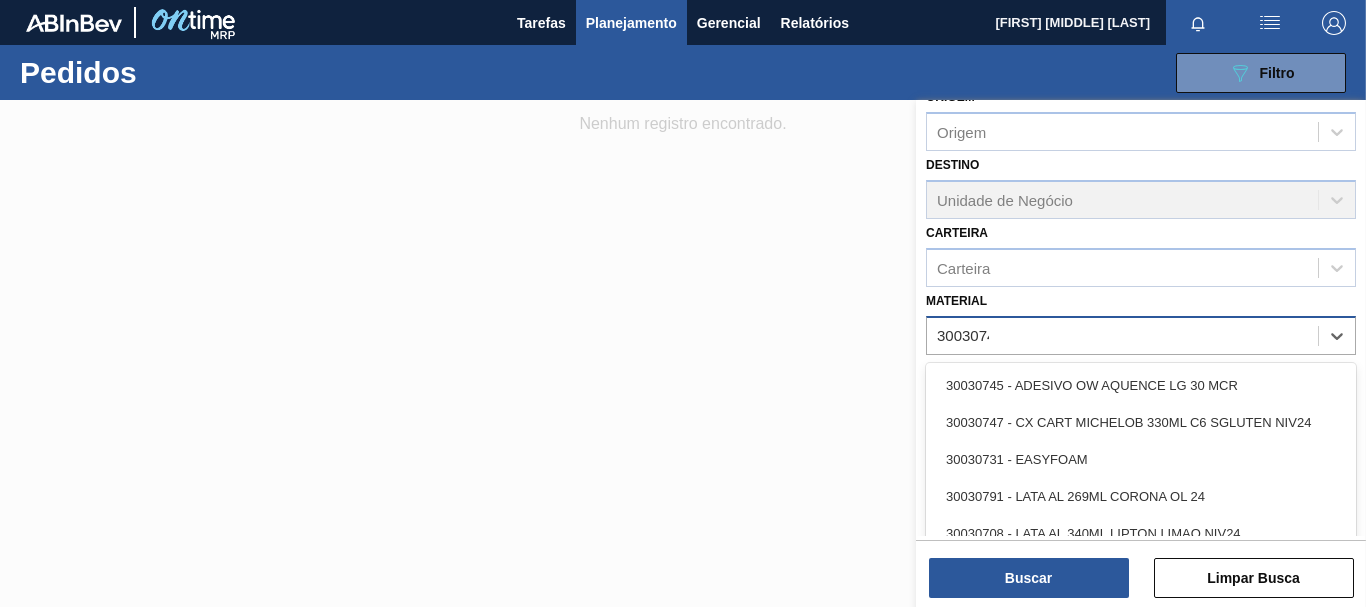type on "30030747" 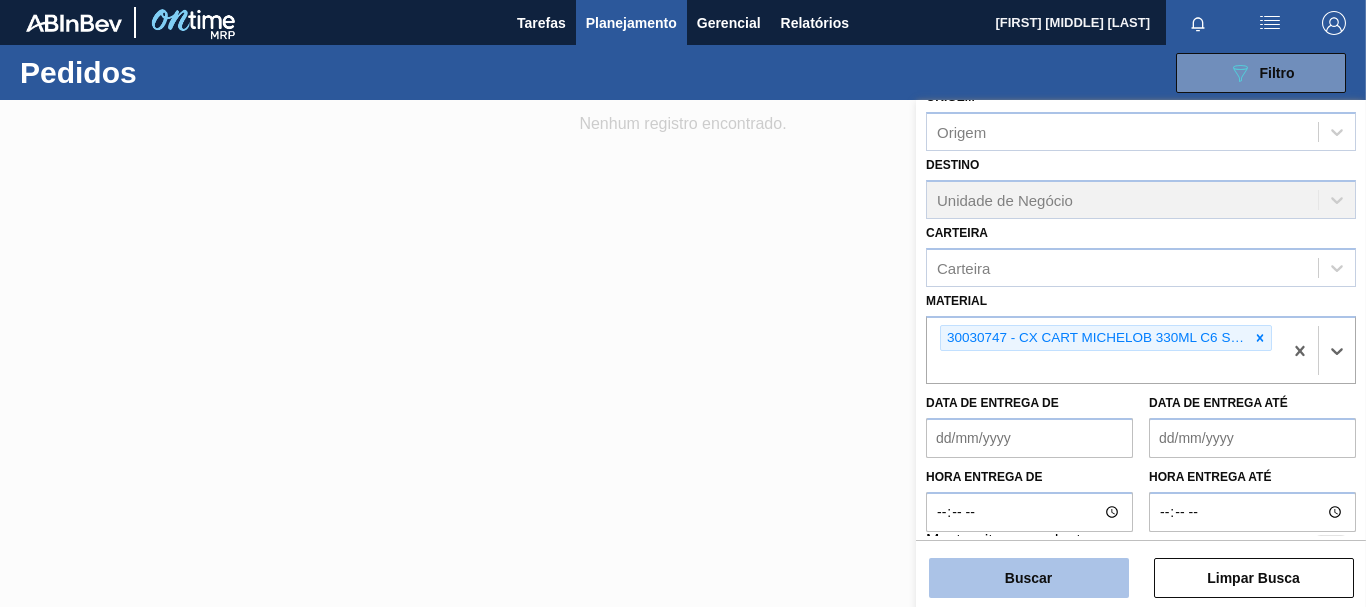 click on "Buscar" at bounding box center (1029, 578) 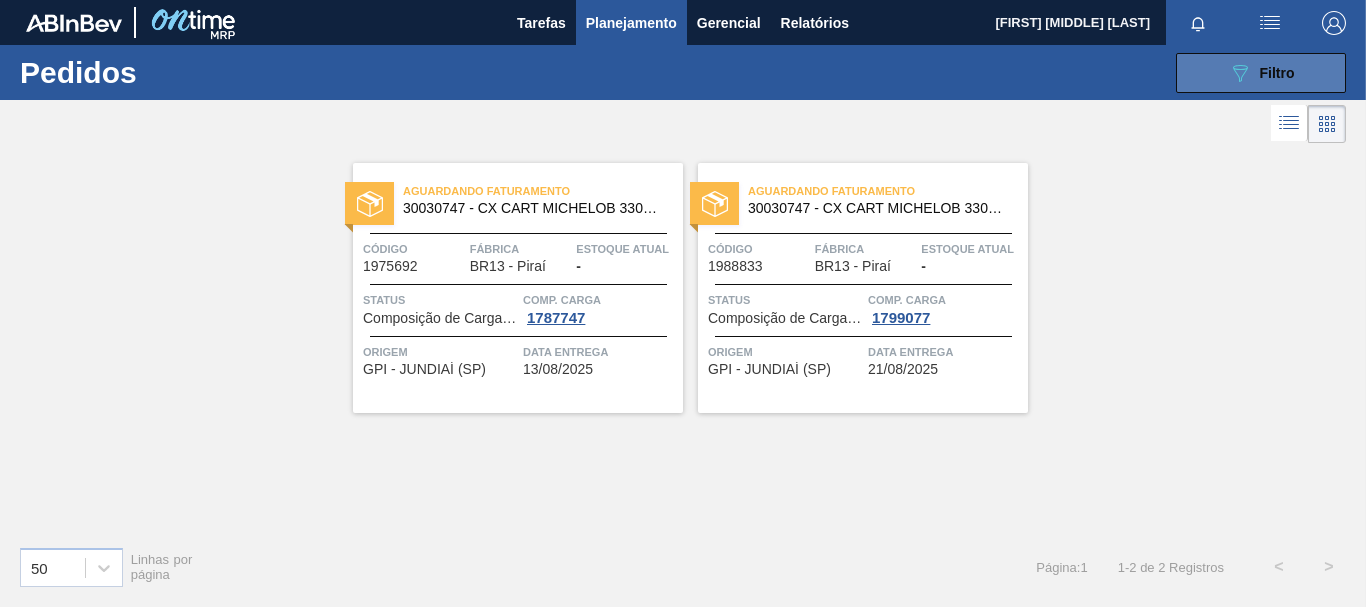 click on "089F7B8B-B2A5-4AFE-B5C0-19BA573D28AC Filtro" at bounding box center (1261, 73) 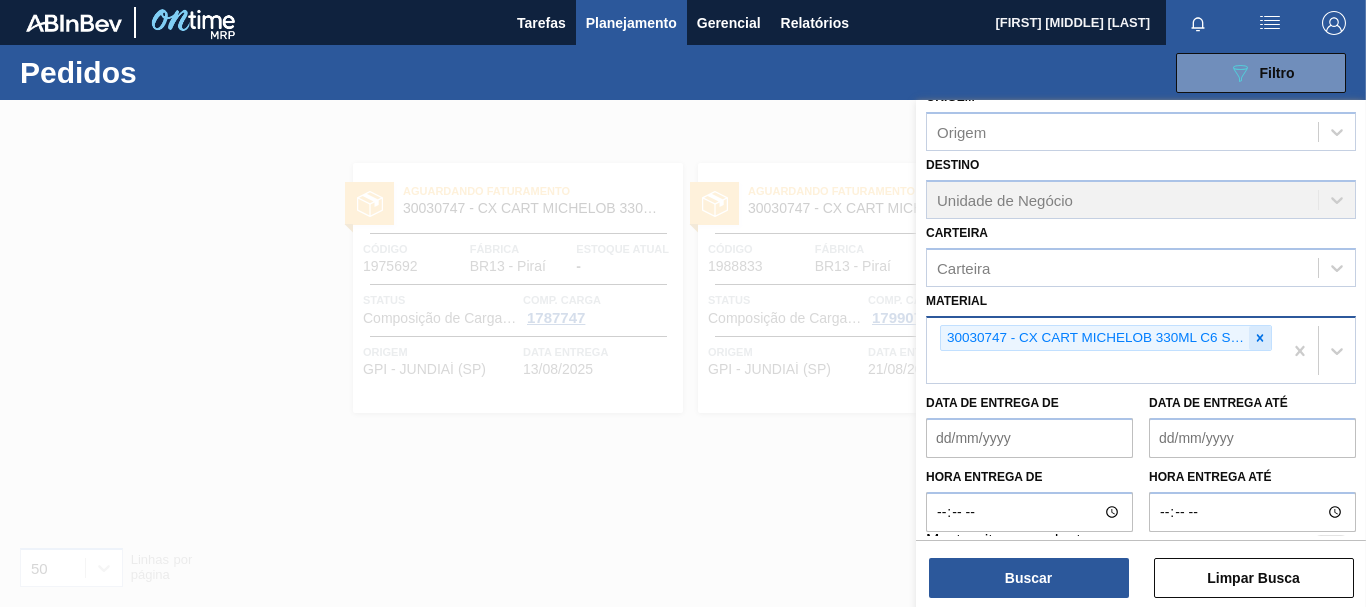 click 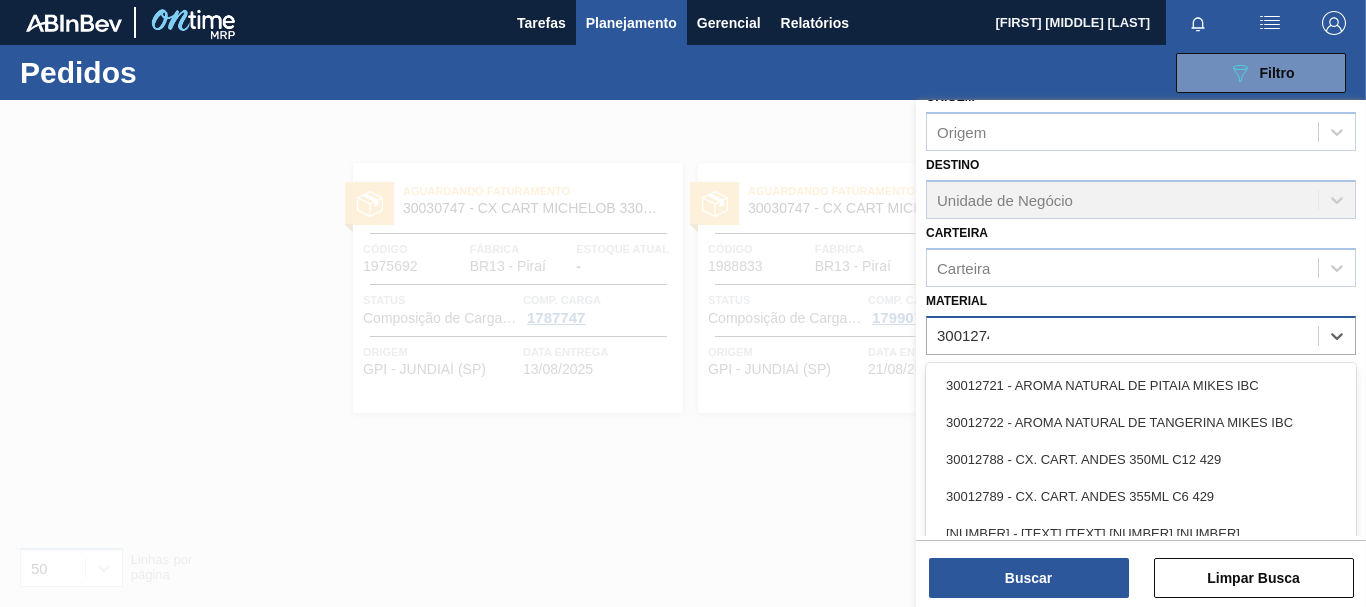 type on "30012745" 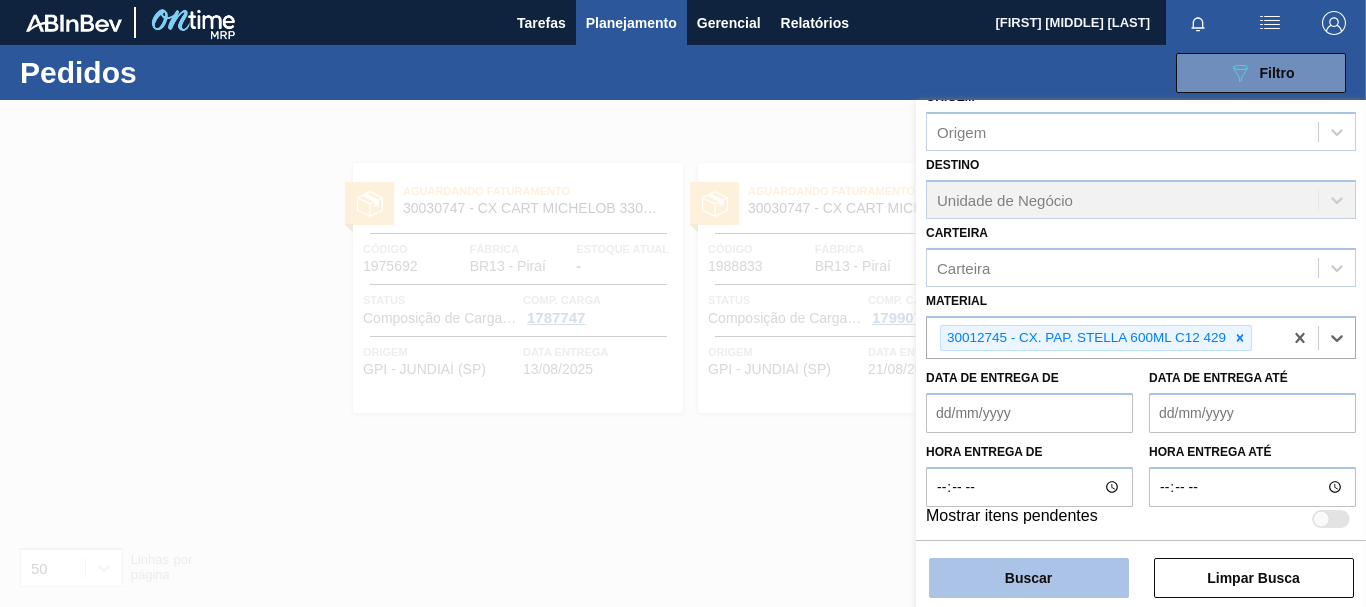 click on "Buscar" at bounding box center [1029, 578] 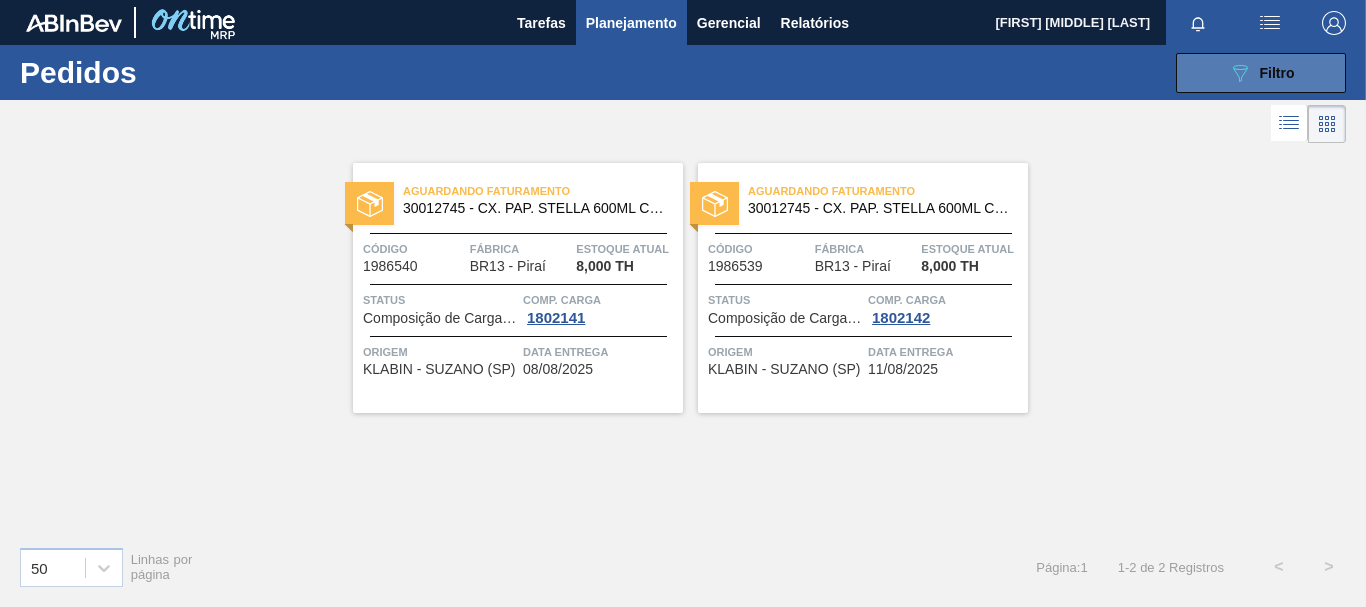 click on "089F7B8B-B2A5-4AFE-B5C0-19BA573D28AC Filtro" at bounding box center (1261, 73) 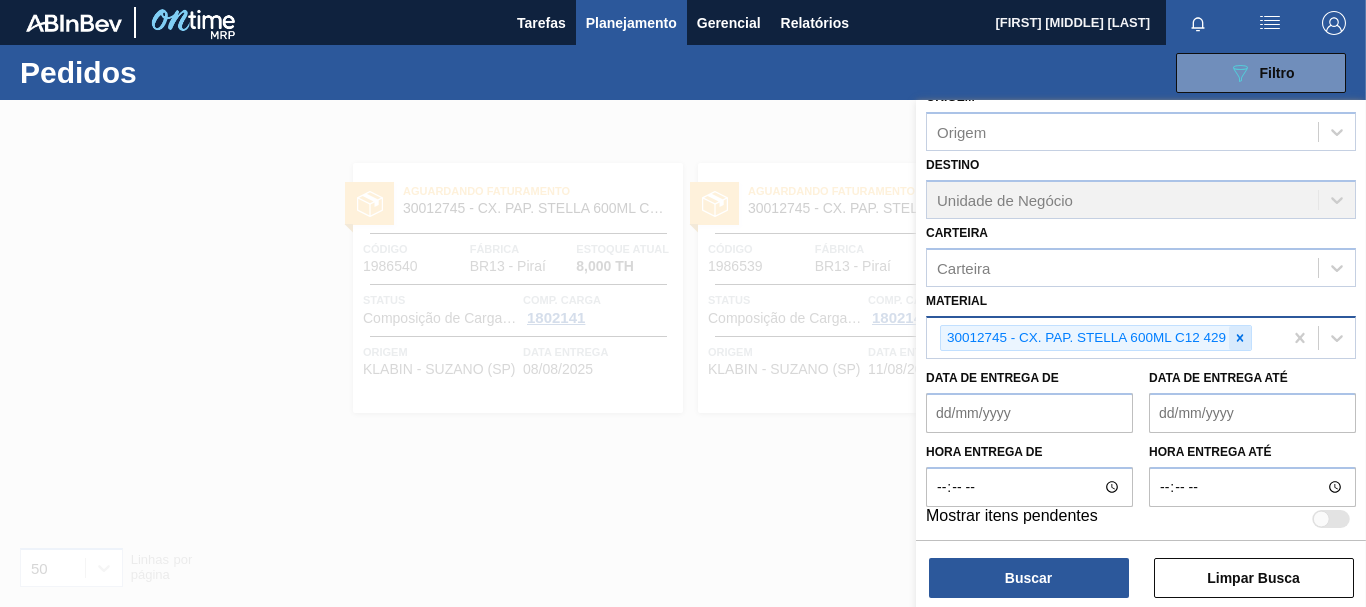click 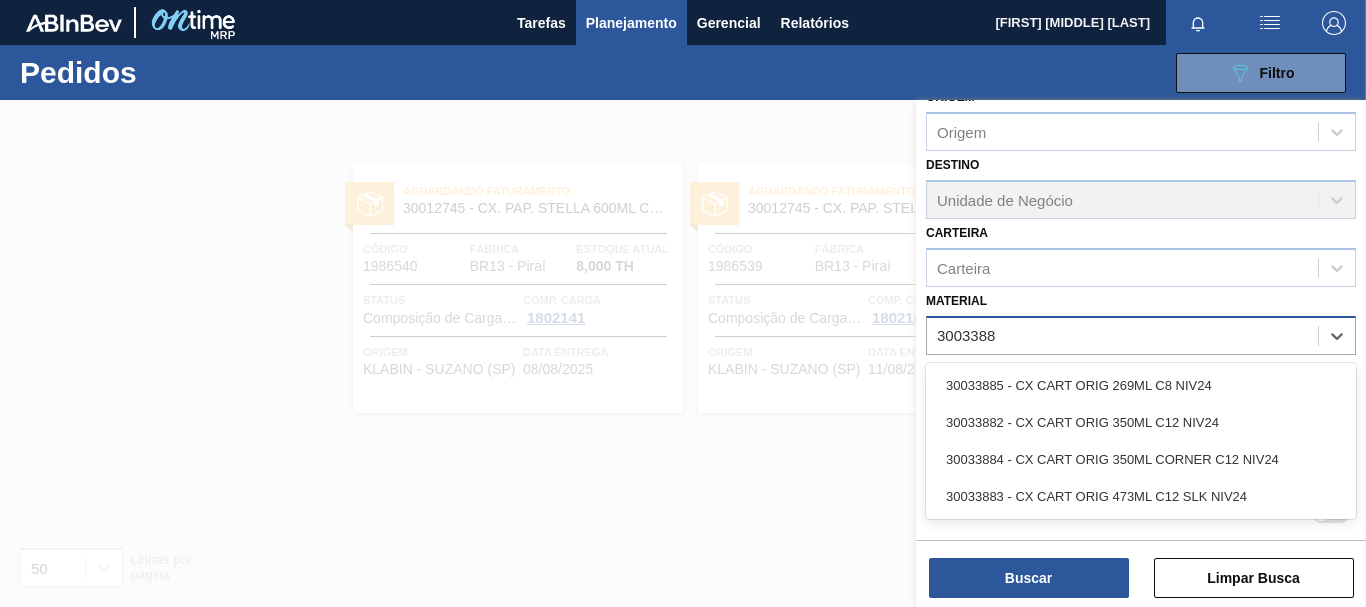 type on "30033885" 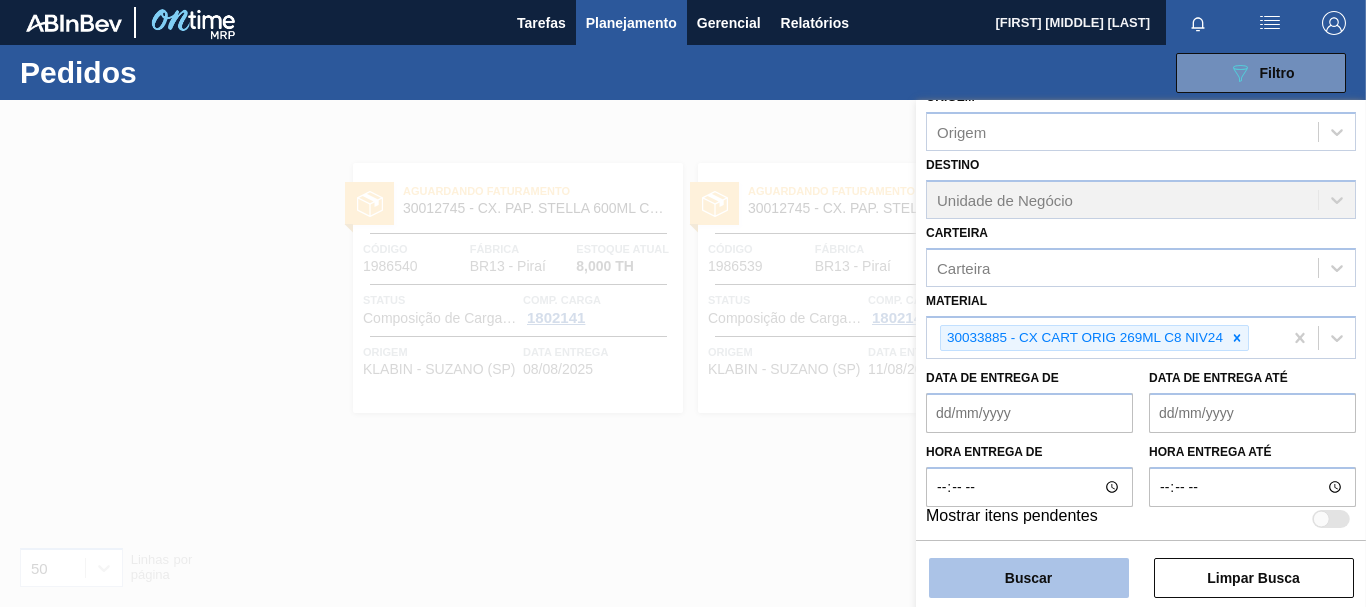 click on "Buscar" at bounding box center (1029, 578) 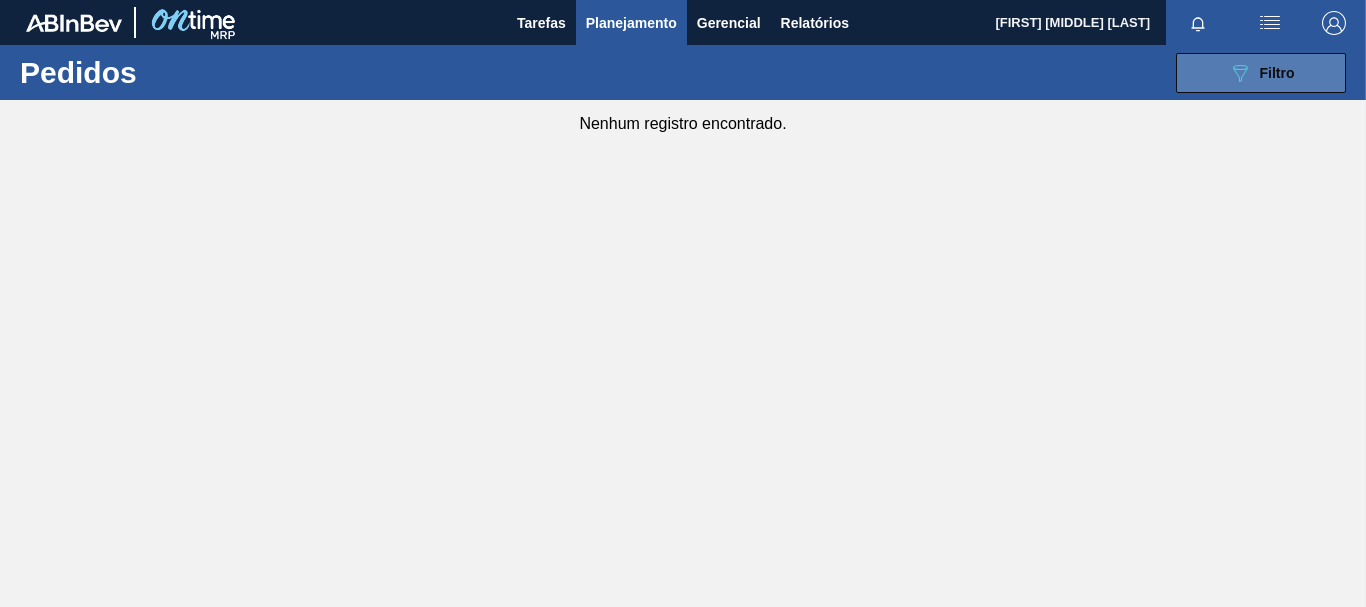 click on "089F7B8B-B2A5-4AFE-B5C0-19BA573D28AC" 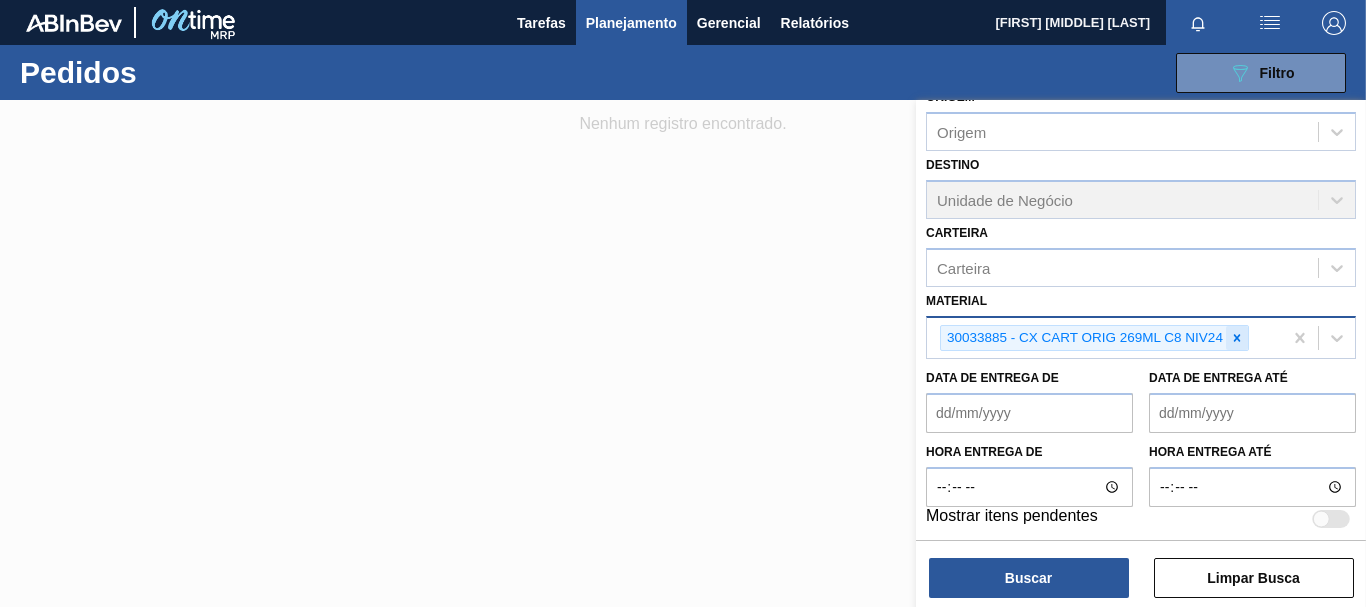 click 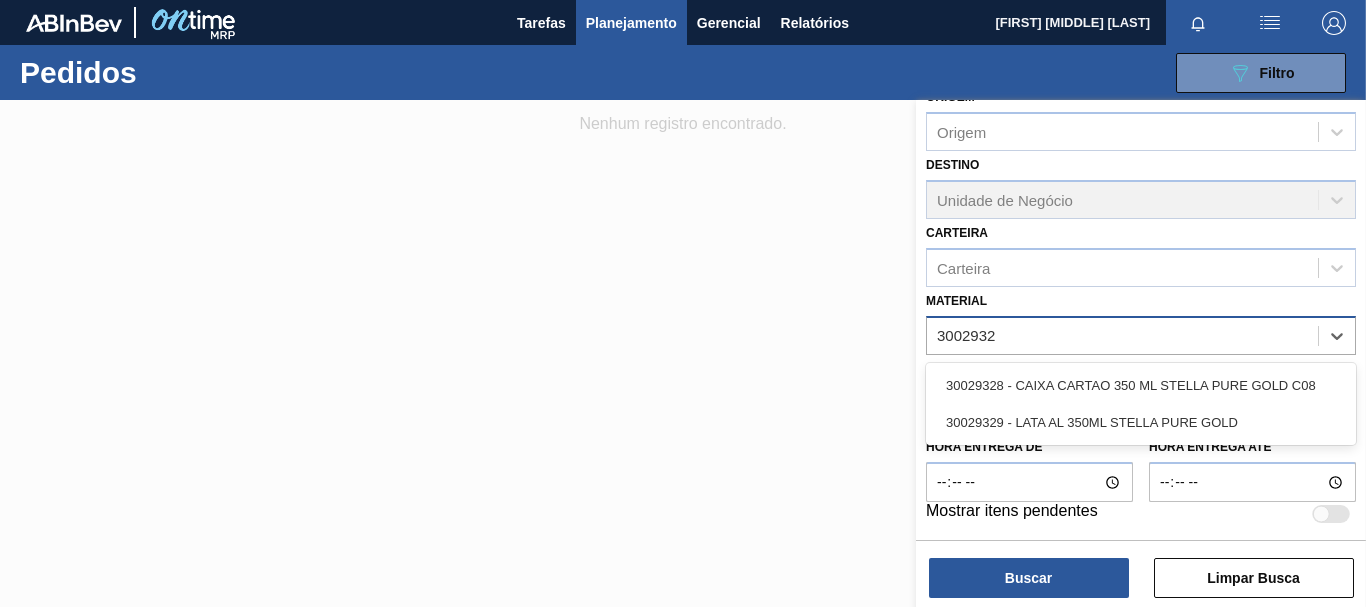 type on "30029328" 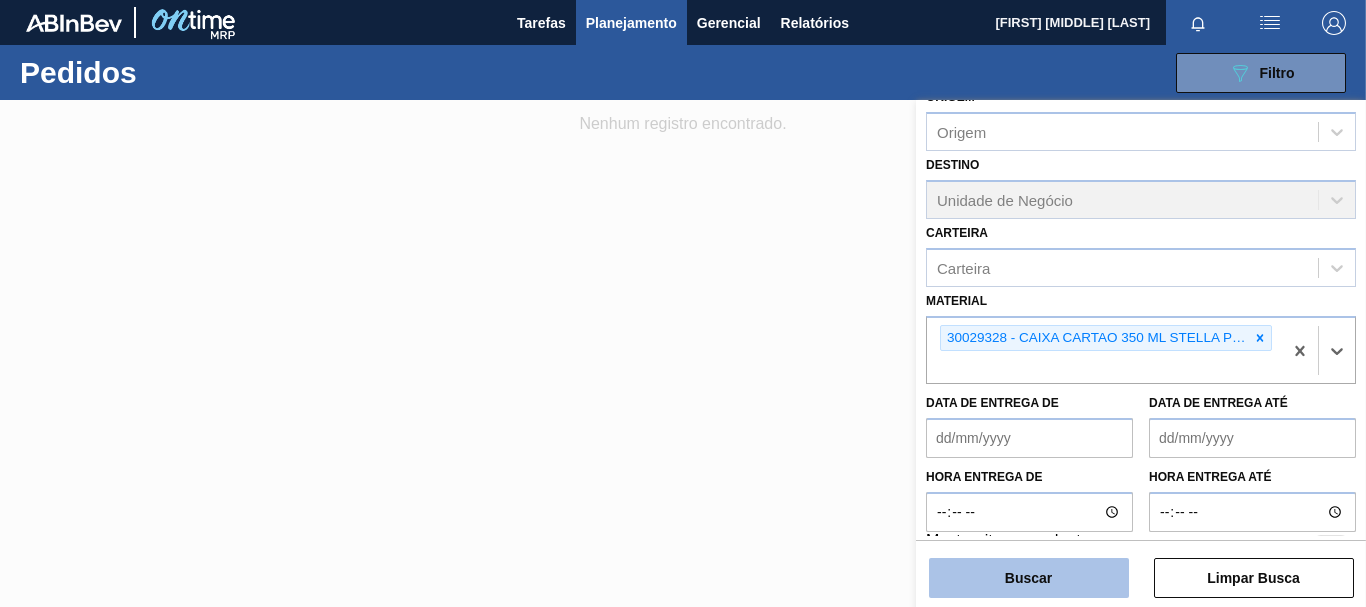 click on "Buscar" at bounding box center (1029, 578) 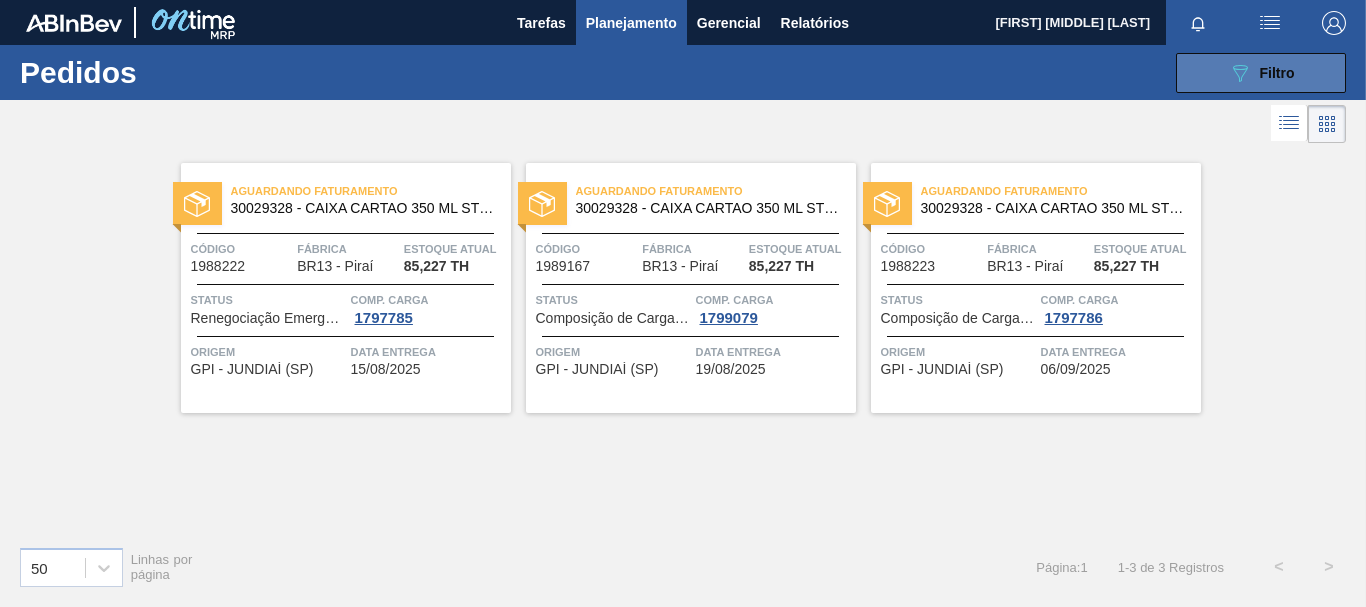 click on "089F7B8B-B2A5-4AFE-B5C0-19BA573D28AC Filtro" at bounding box center [1261, 73] 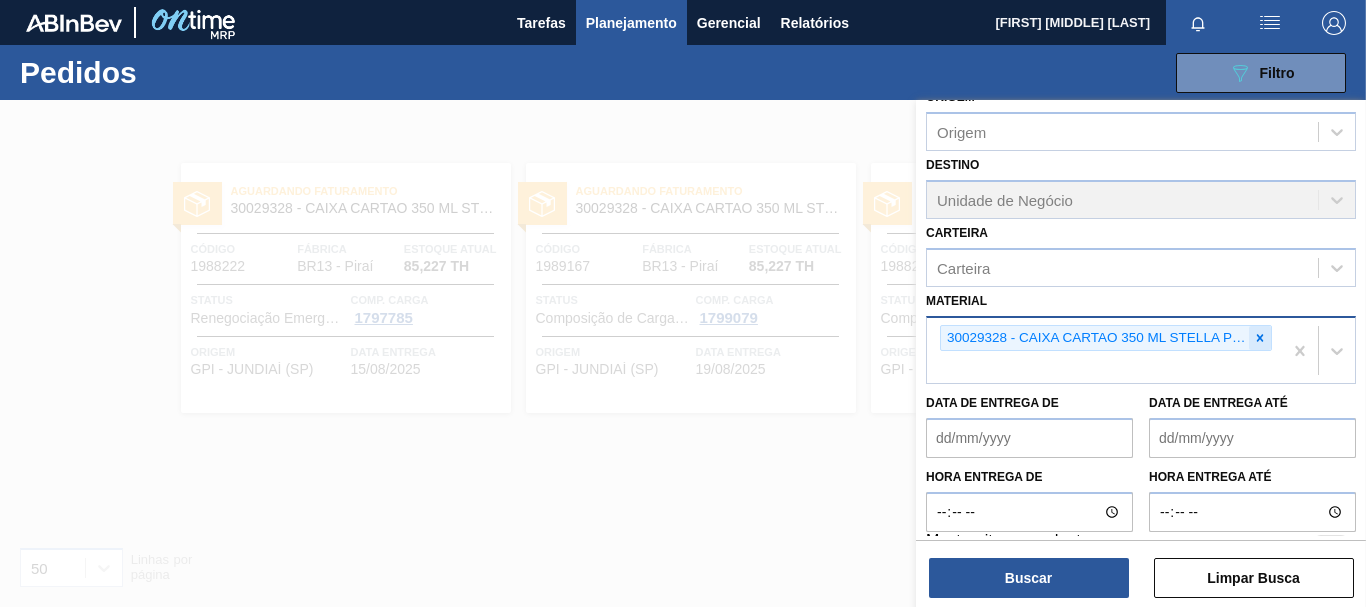 click 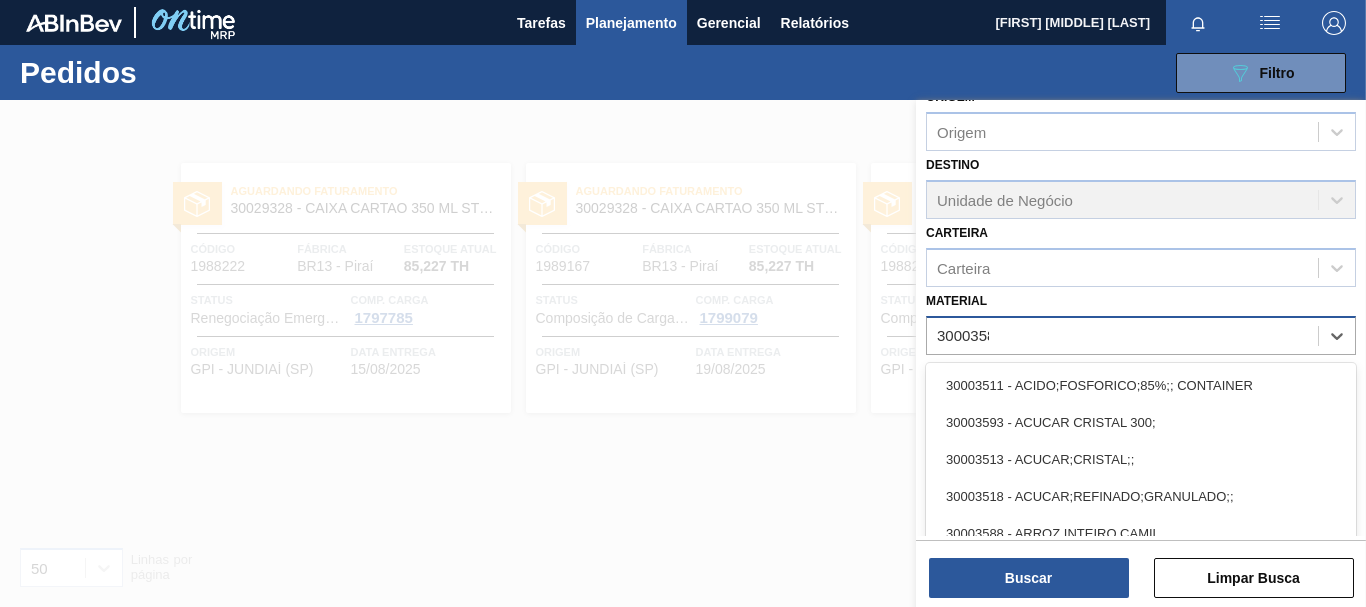 type on "30003581" 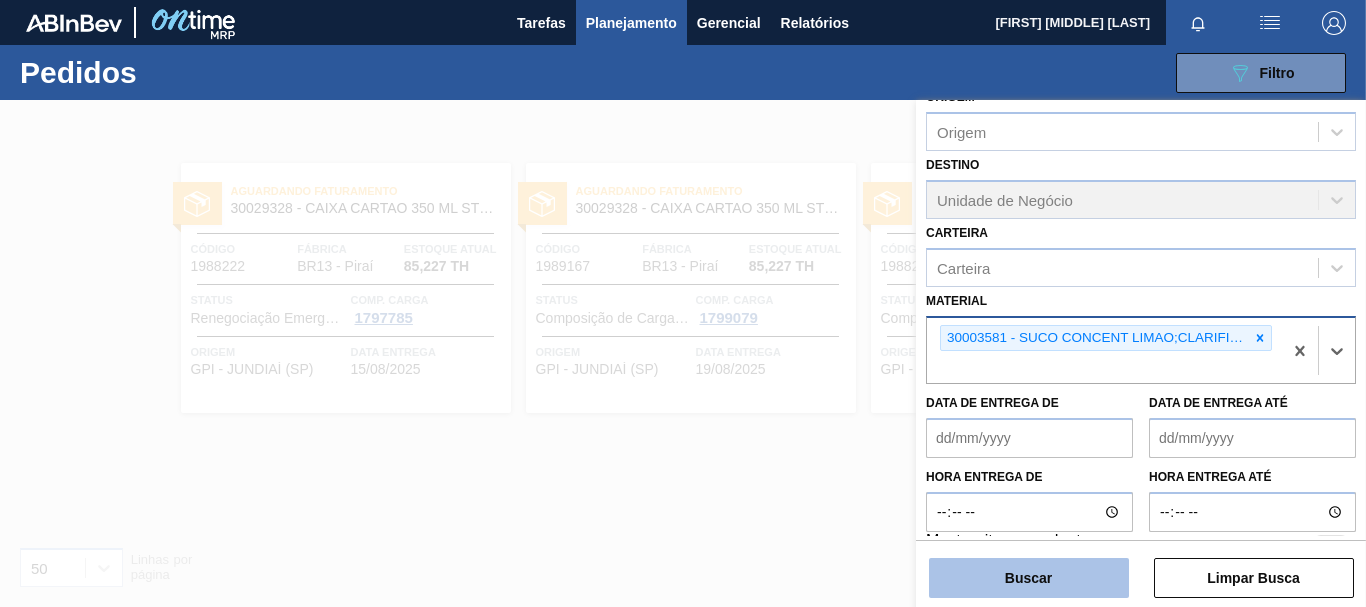 click on "Buscar" at bounding box center (1029, 578) 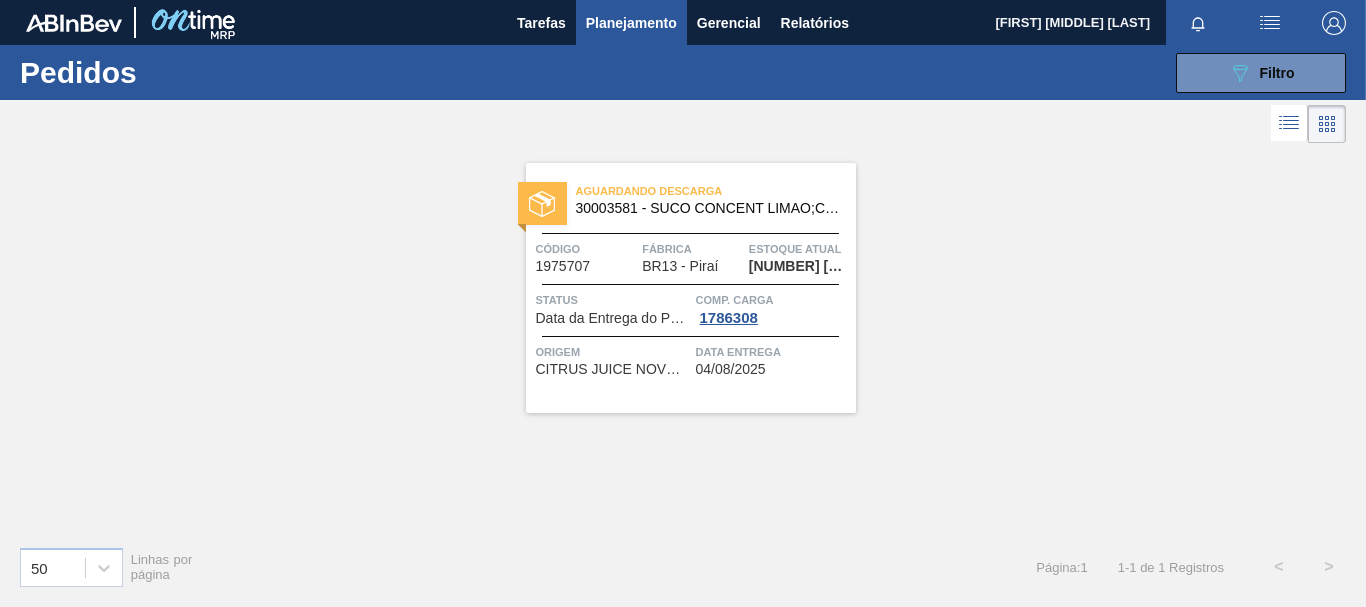 drag, startPoint x: 1254, startPoint y: 57, endPoint x: 1235, endPoint y: 102, distance: 48.8467 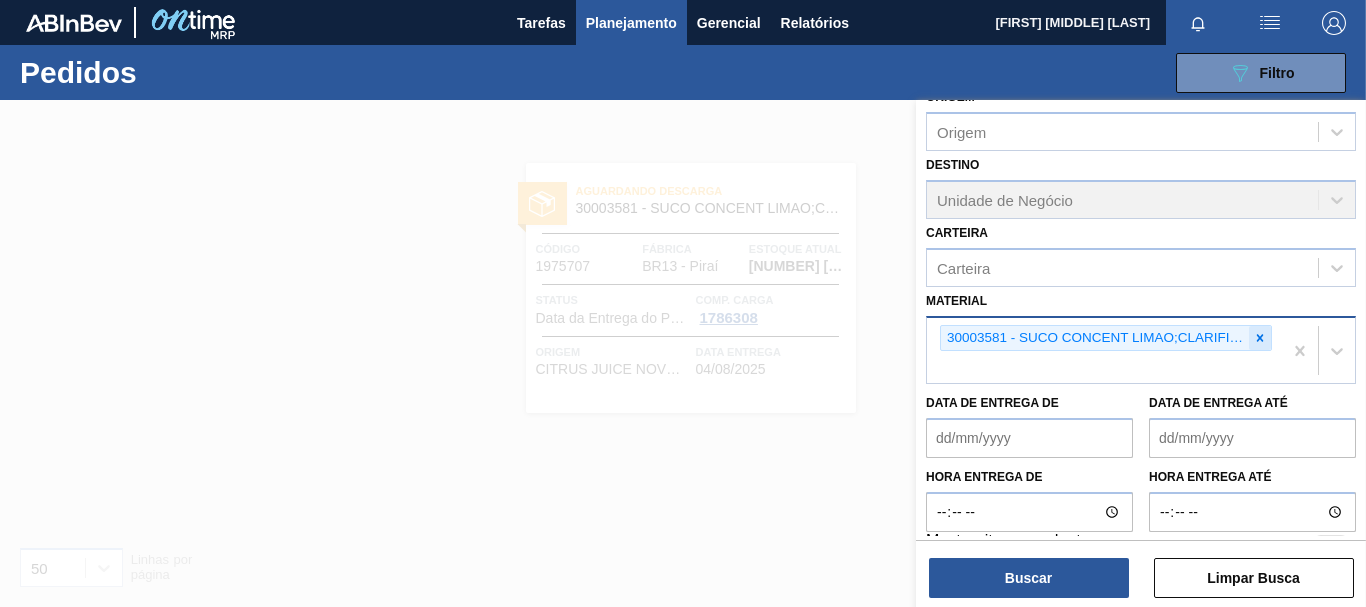 click at bounding box center [1260, 338] 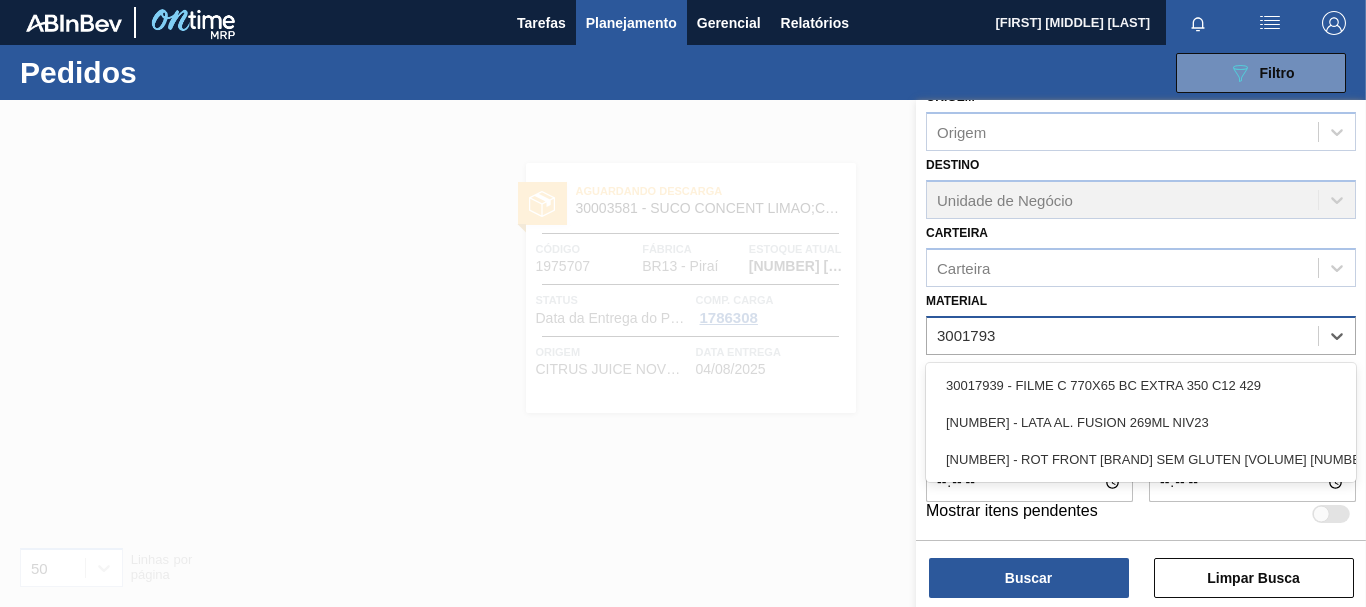 type on "[NUMBER]" 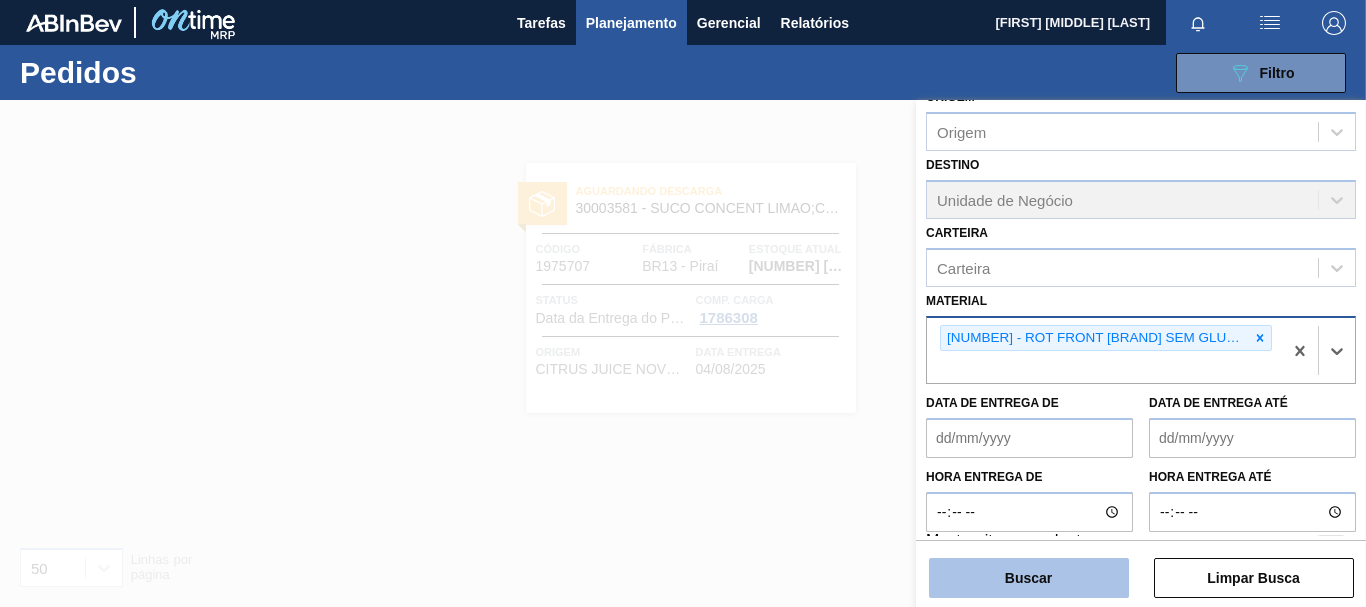click on "Buscar" at bounding box center [1029, 578] 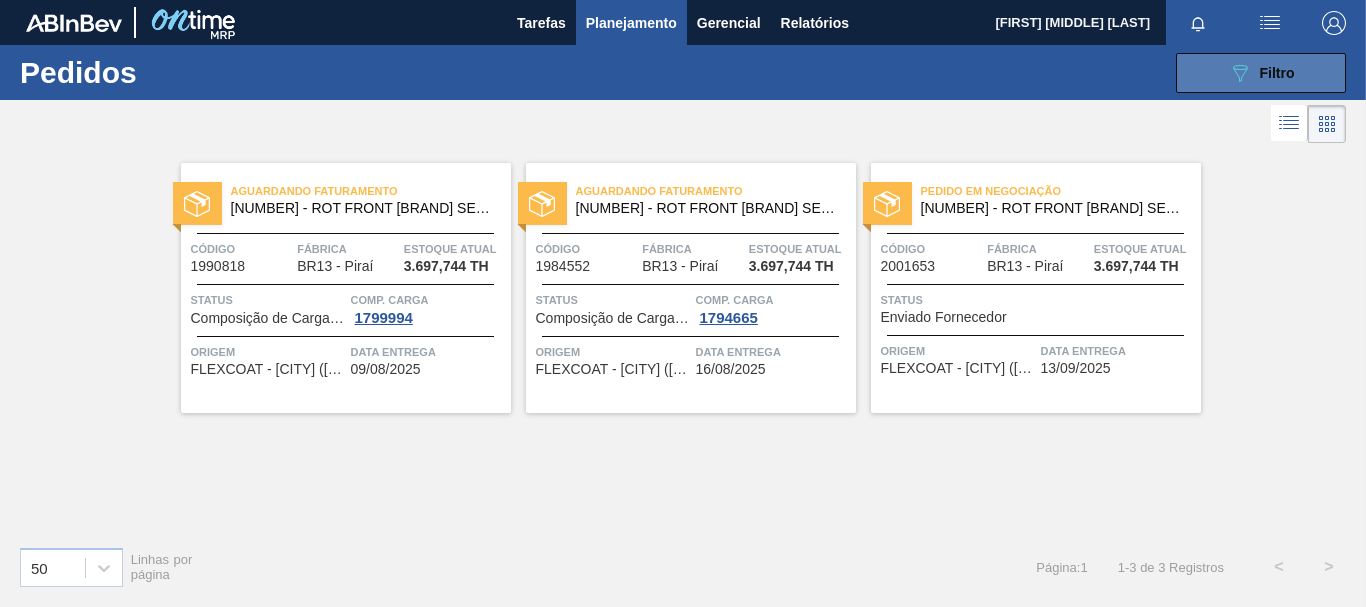click on "089F7B8B-B2A5-4AFE-B5C0-19BA573D28AC Filtro" at bounding box center (1261, 73) 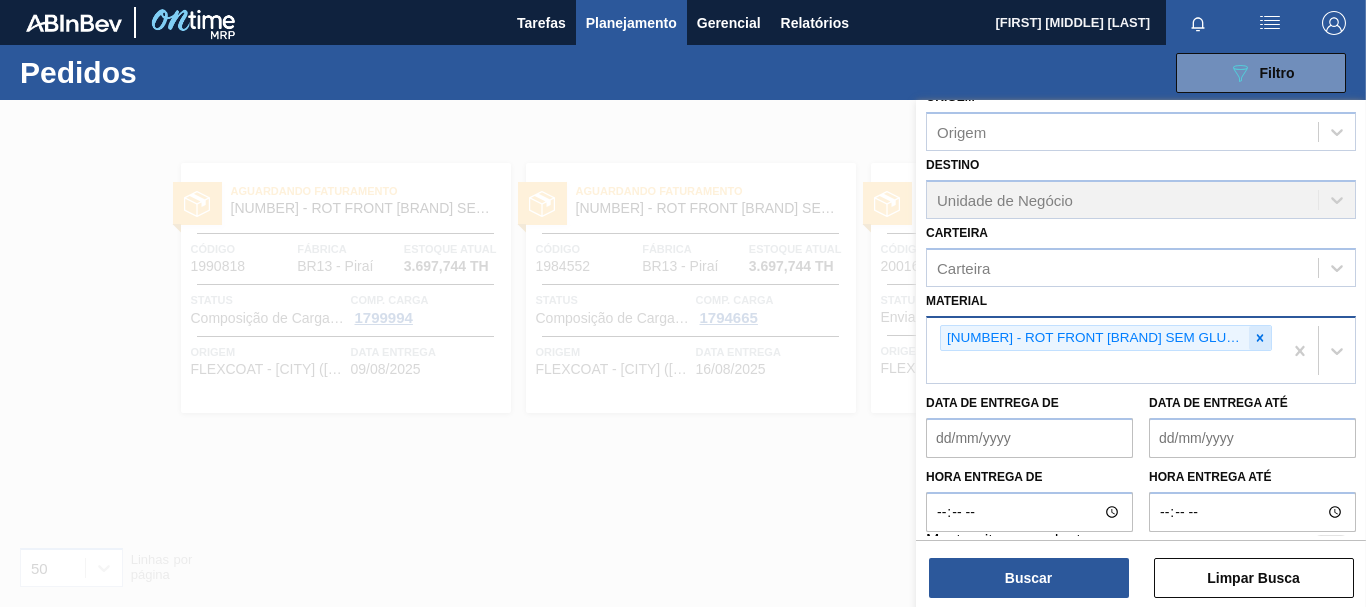 click 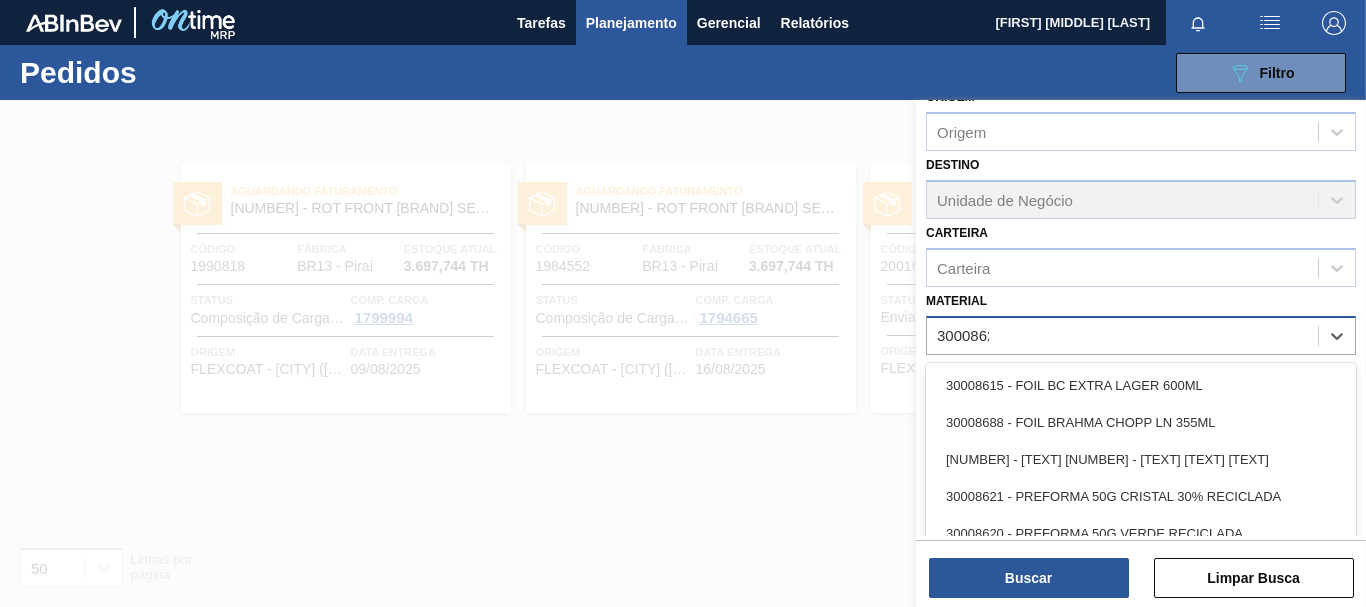 type on "30008620" 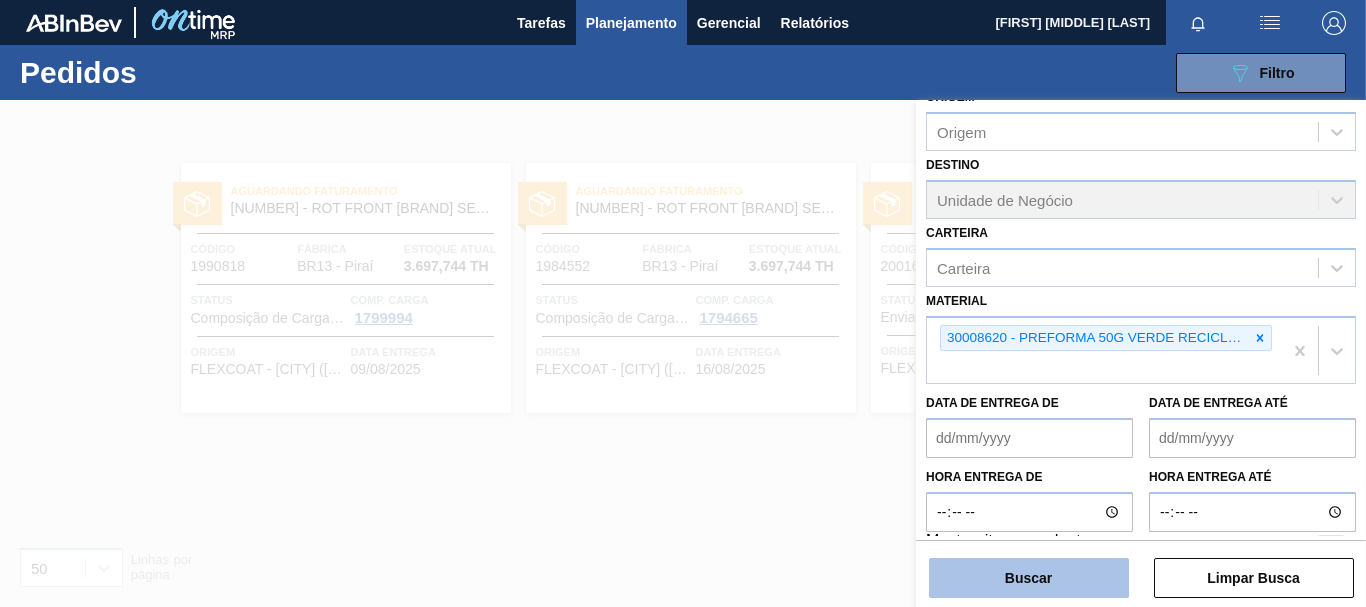 click on "Buscar" at bounding box center (1029, 578) 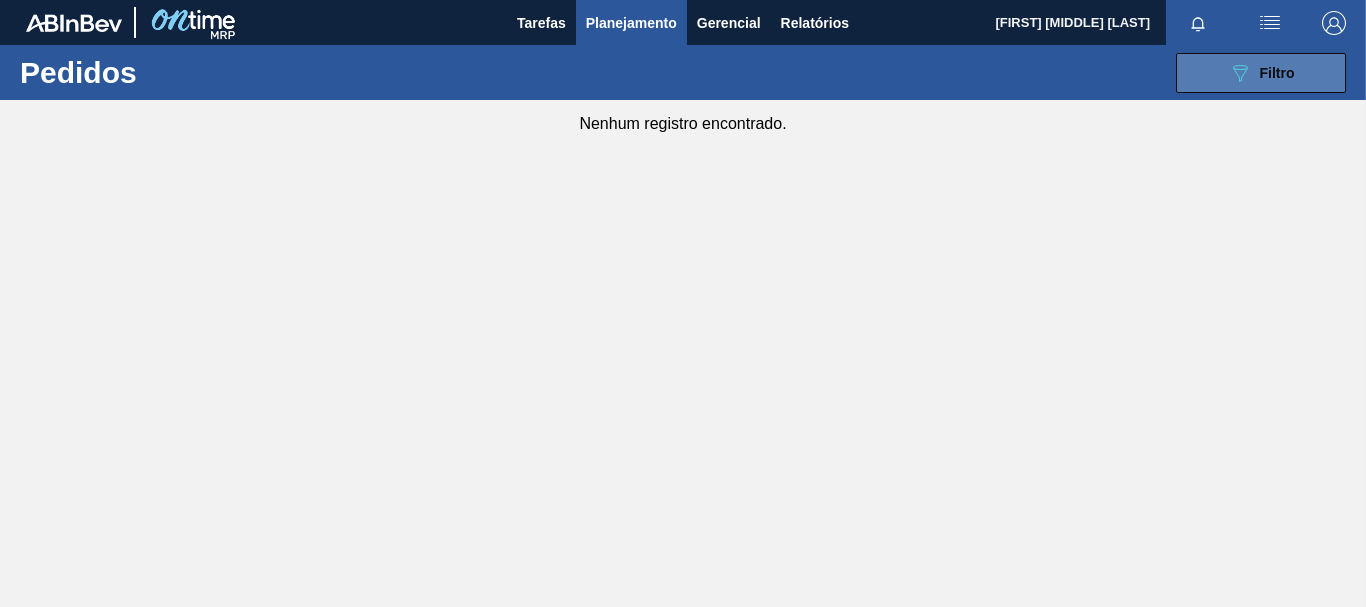click on "Filtro" at bounding box center (1277, 73) 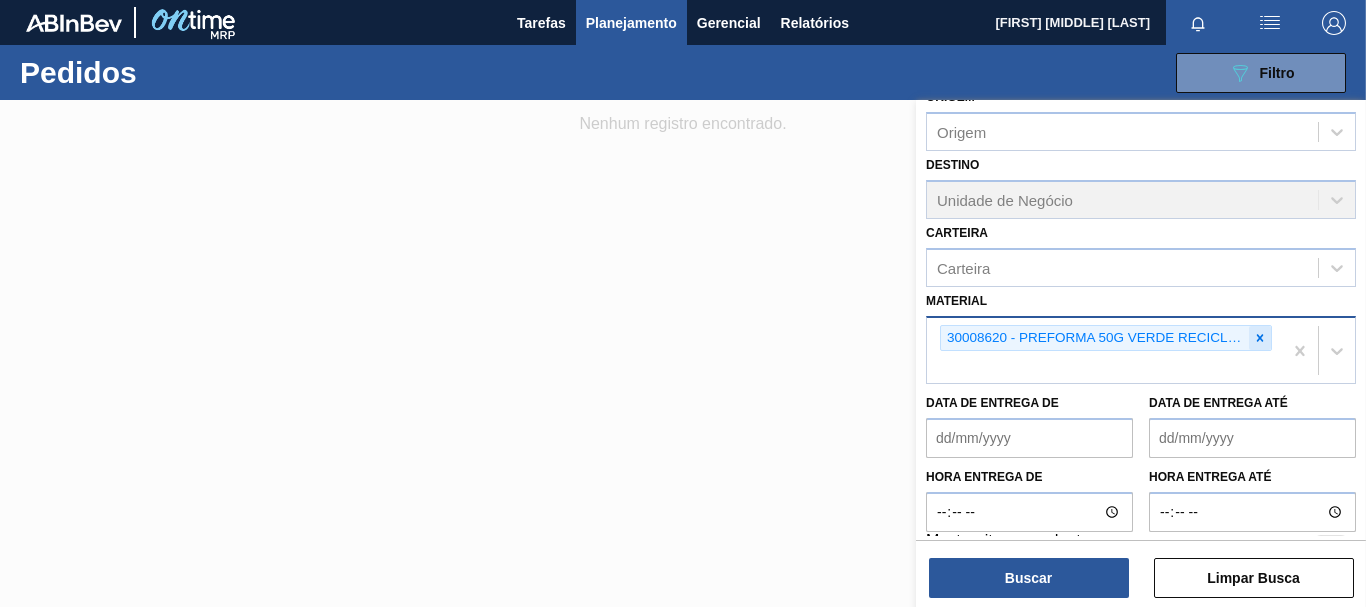 click 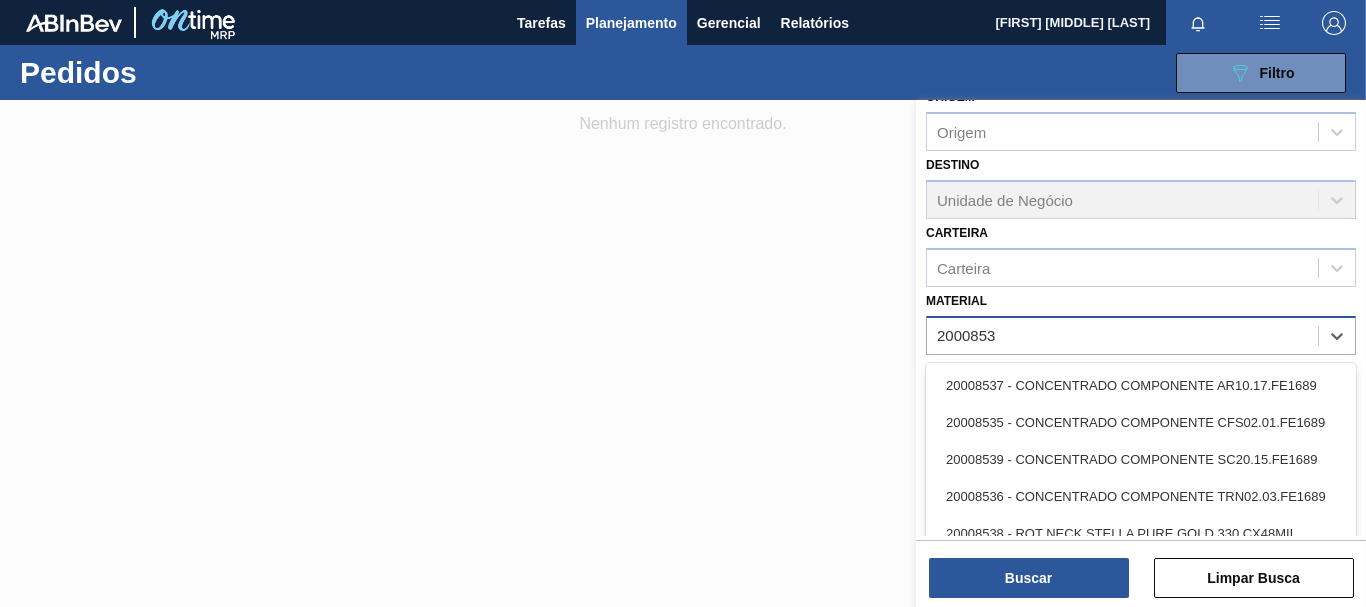 type on "20008538" 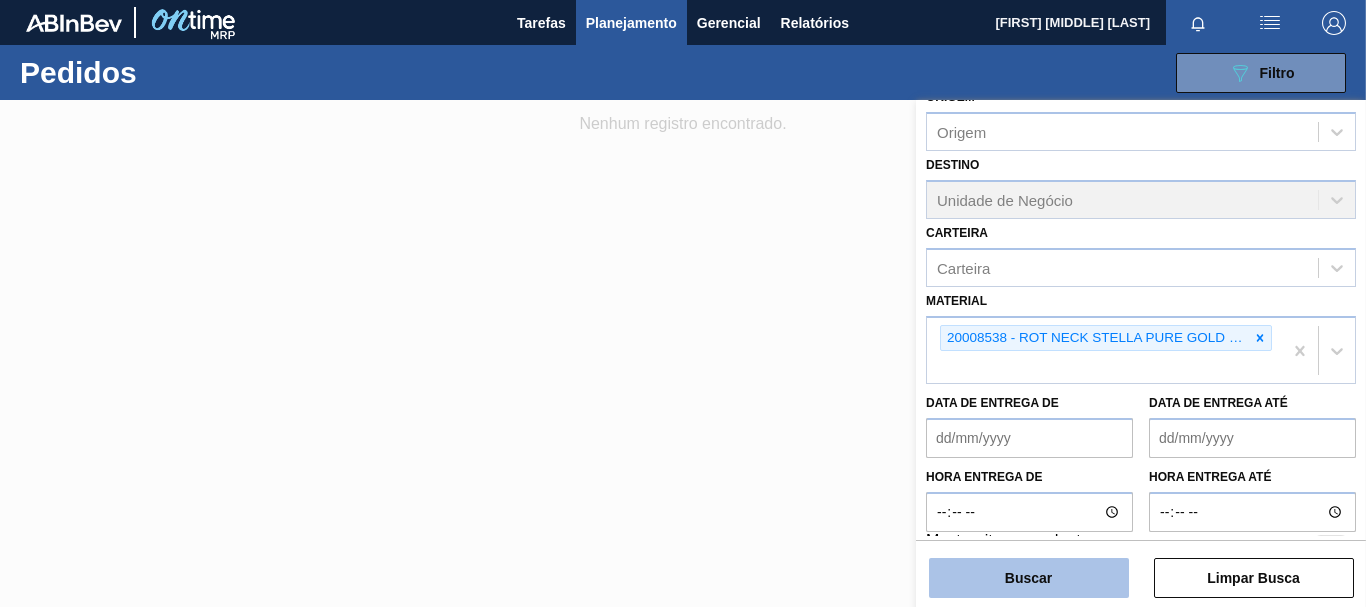 click on "Buscar" at bounding box center [1029, 578] 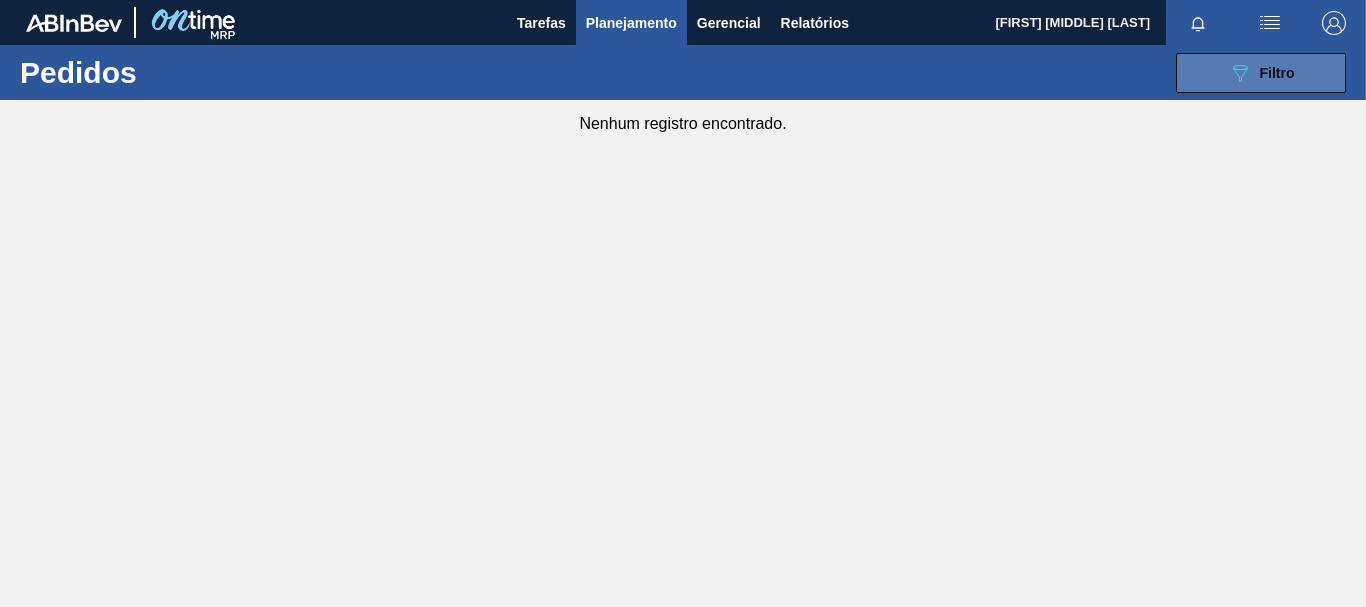drag, startPoint x: 1207, startPoint y: 63, endPoint x: 1213, endPoint y: 75, distance: 13.416408 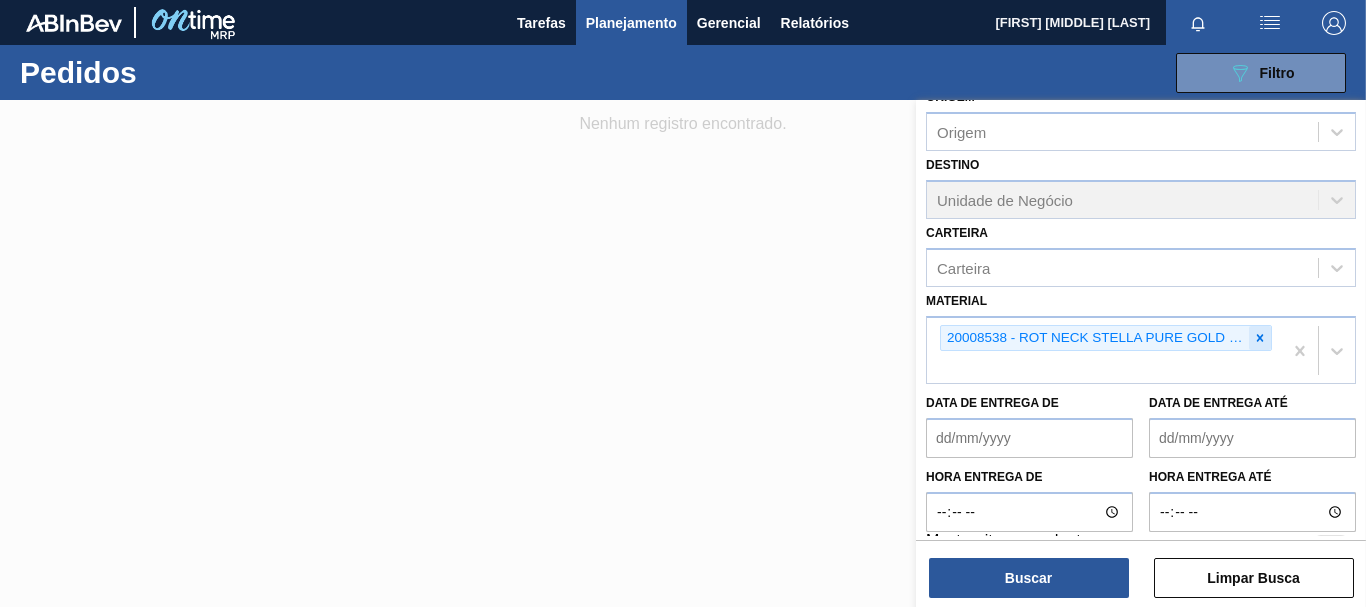 click 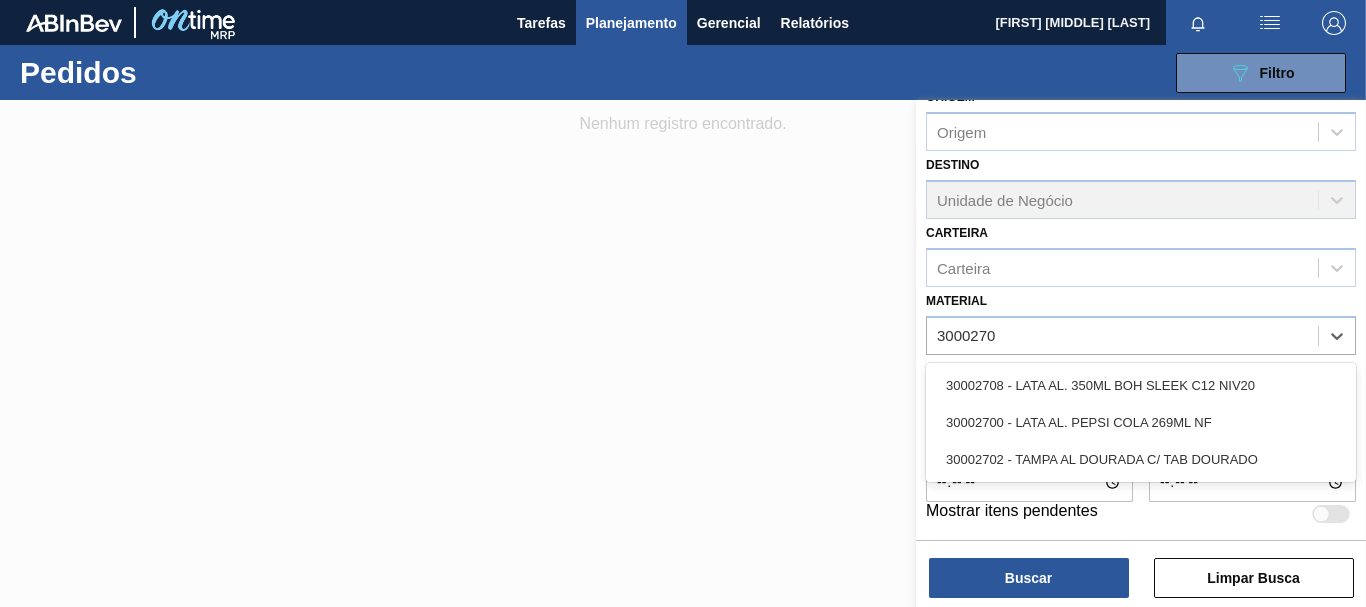 type on "30002702" 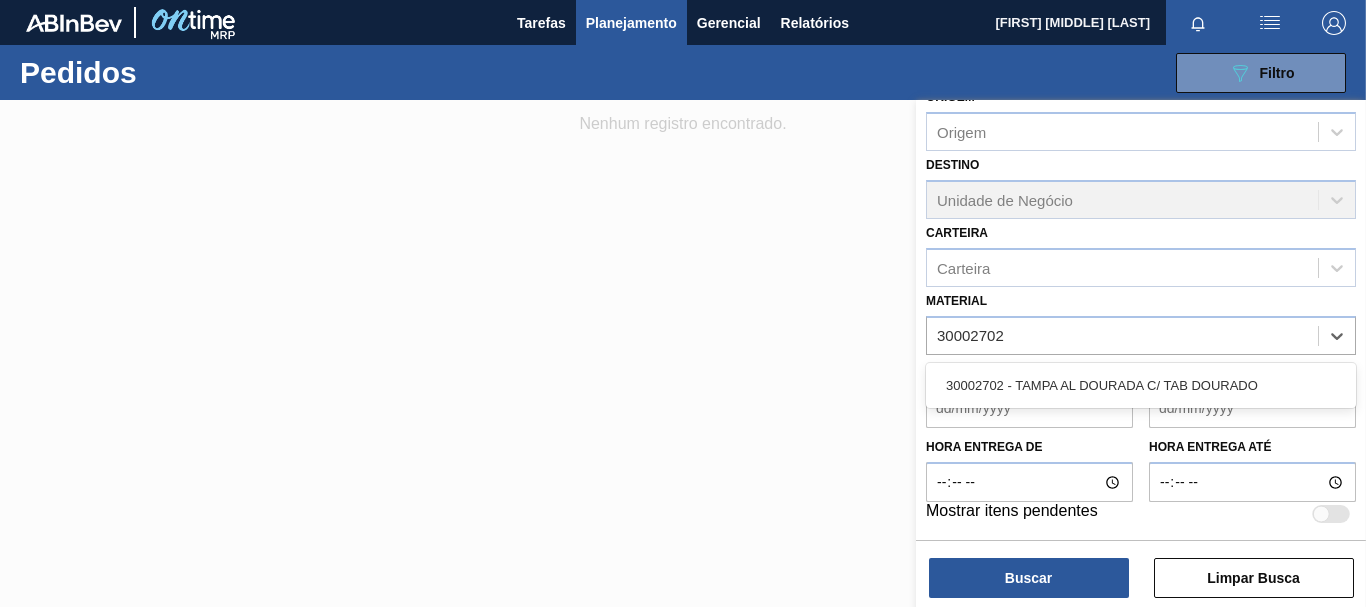 type 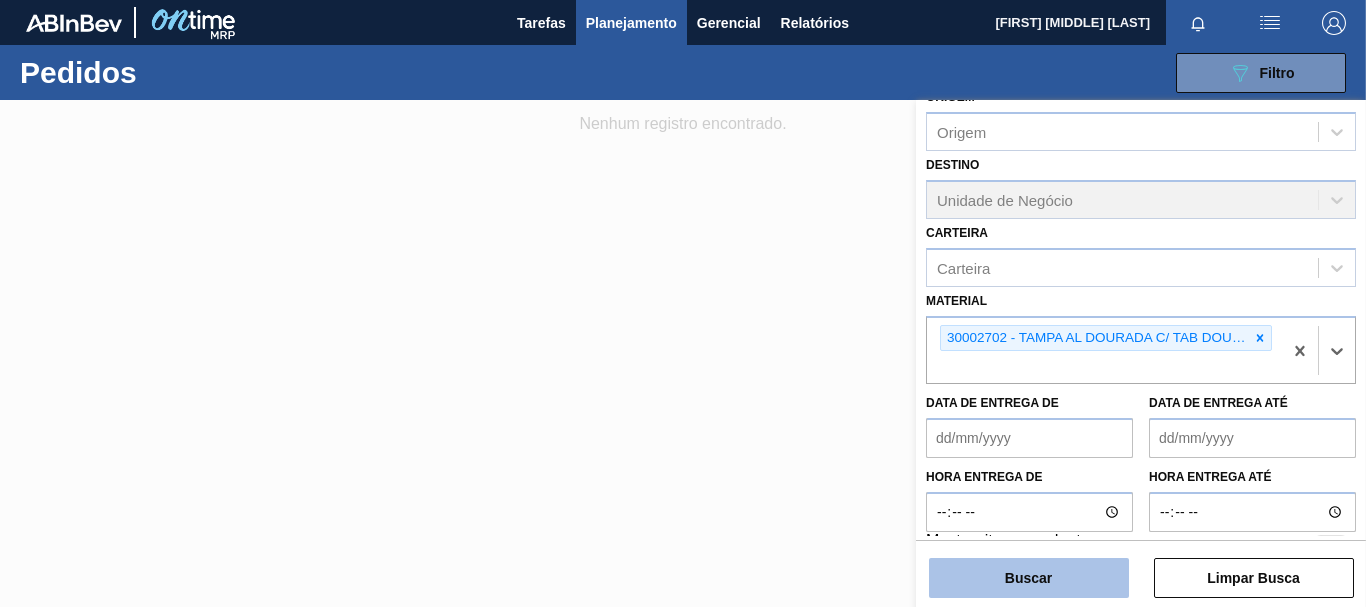 click on "Buscar" at bounding box center (1029, 578) 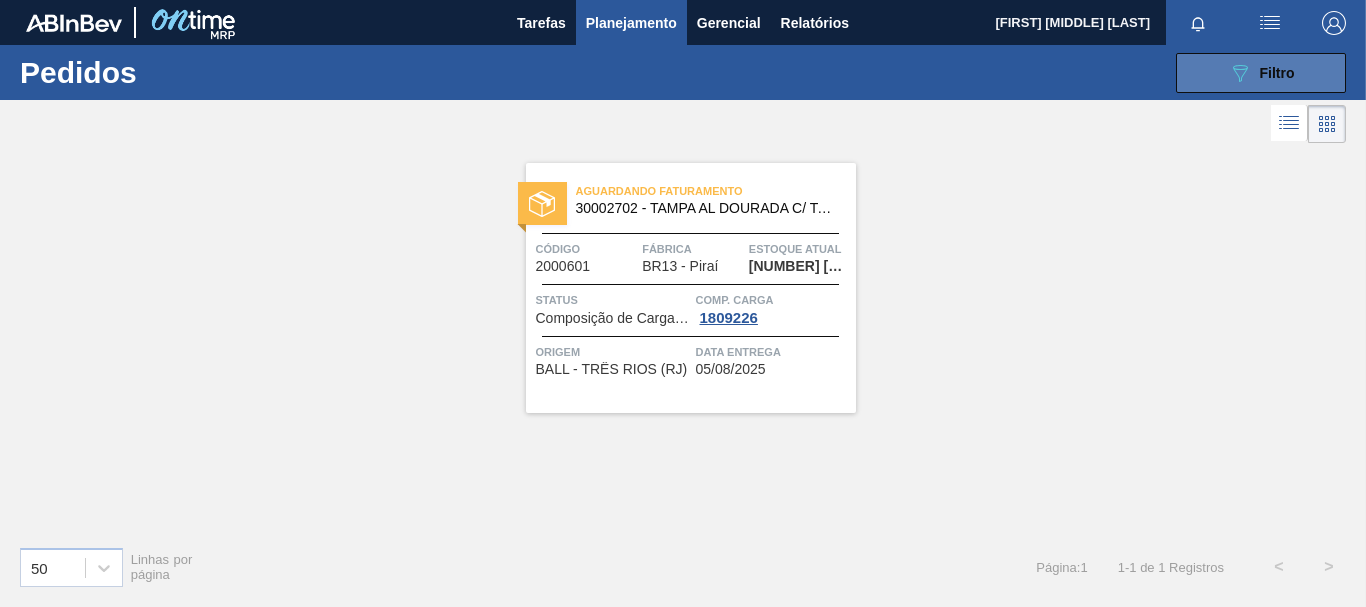 click on "089F7B8B-B2A5-4AFE-B5C0-19BA573D28AC Filtro" at bounding box center [1261, 73] 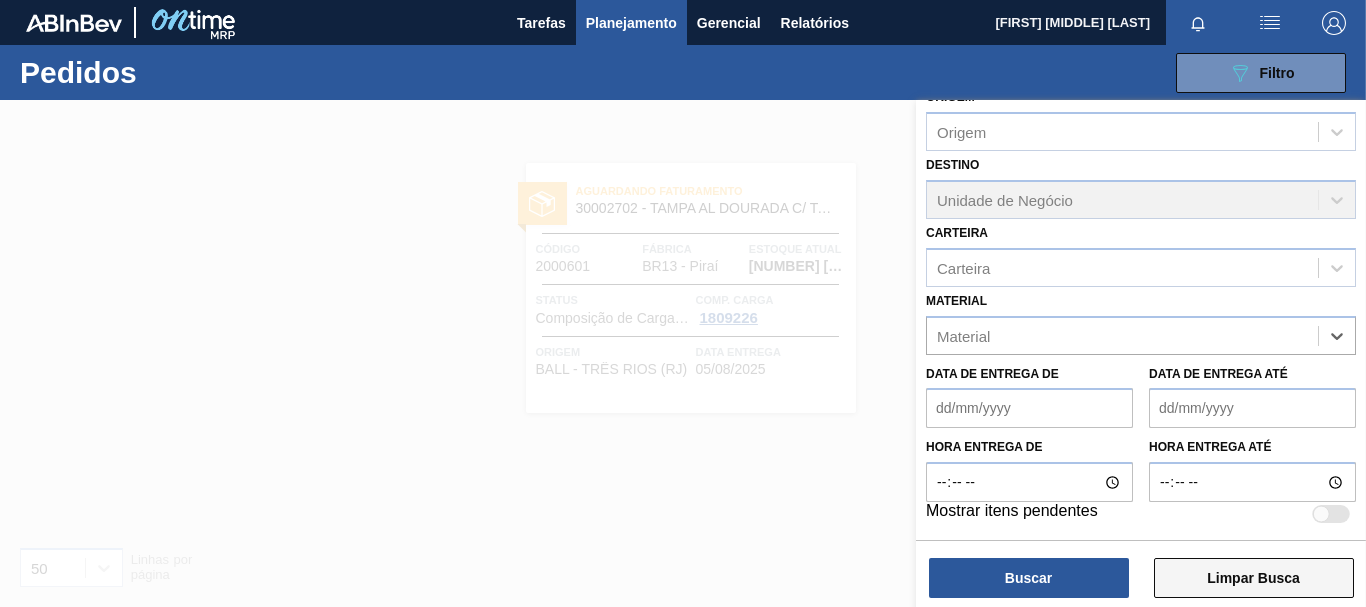 click on "Limpar Busca" at bounding box center (1254, 578) 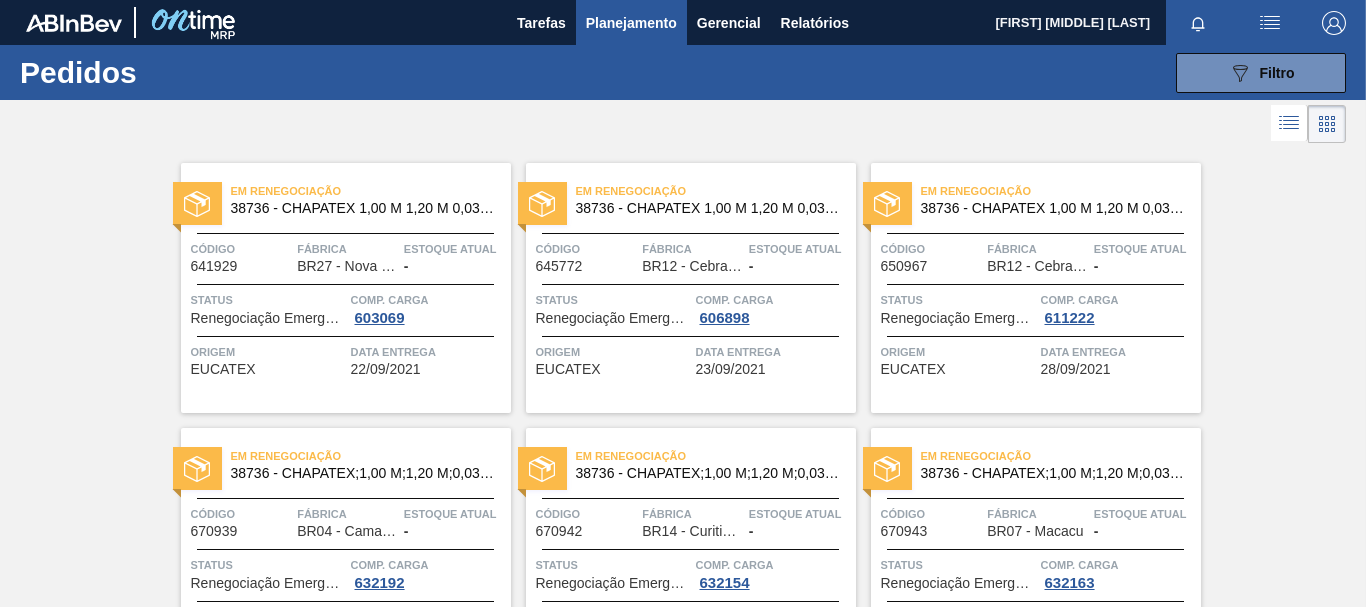 drag, startPoint x: 922, startPoint y: 145, endPoint x: 901, endPoint y: 134, distance: 23.70654 